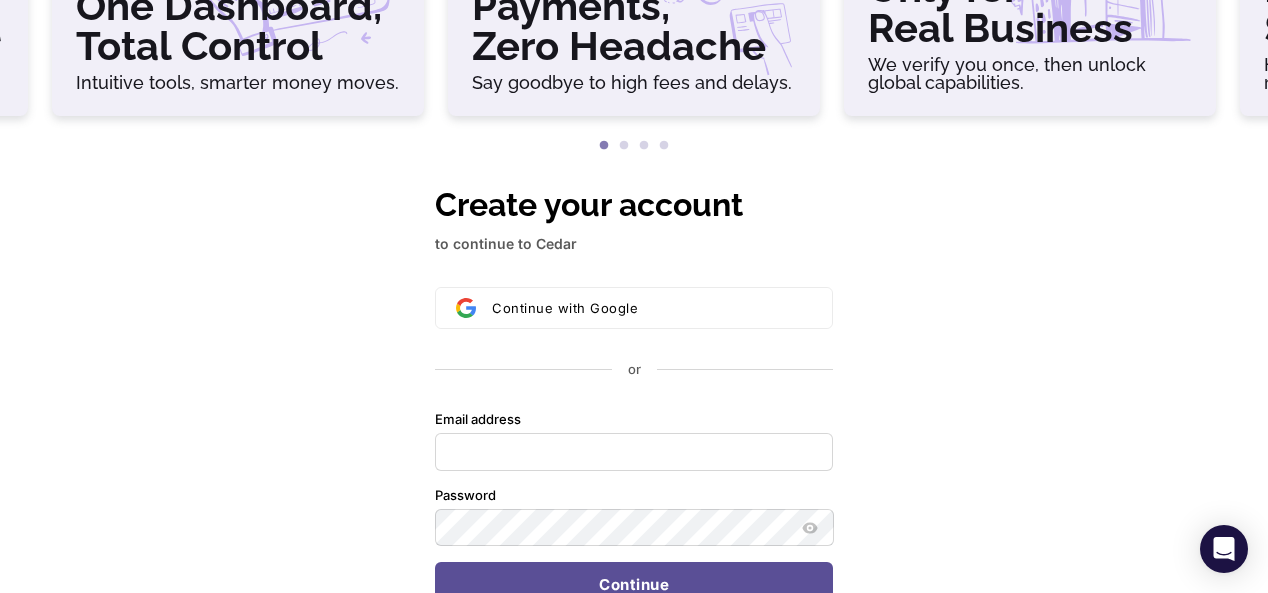 scroll, scrollTop: 280, scrollLeft: 0, axis: vertical 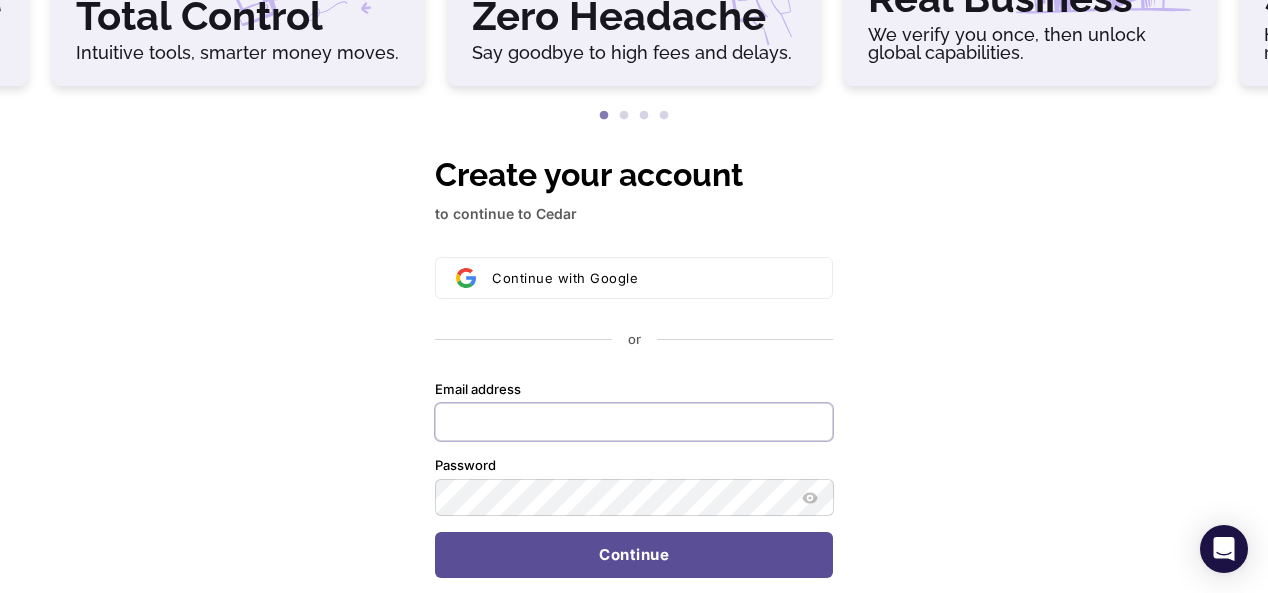 click on "Email address" at bounding box center (634, 422) 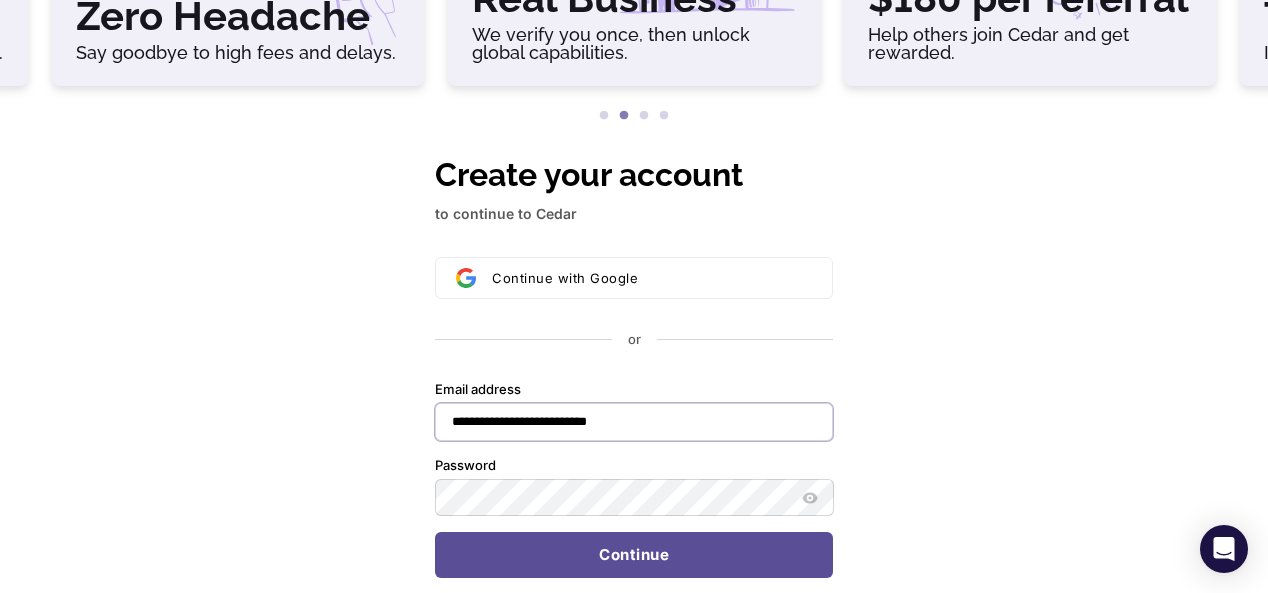 type on "**********" 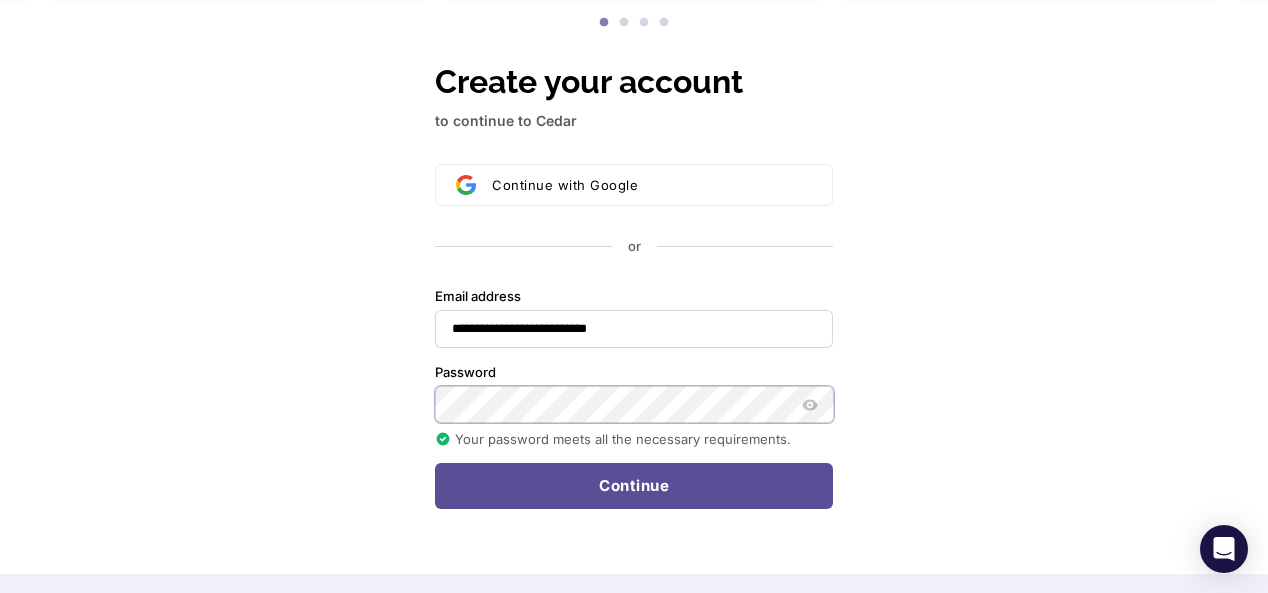 scroll, scrollTop: 374, scrollLeft: 0, axis: vertical 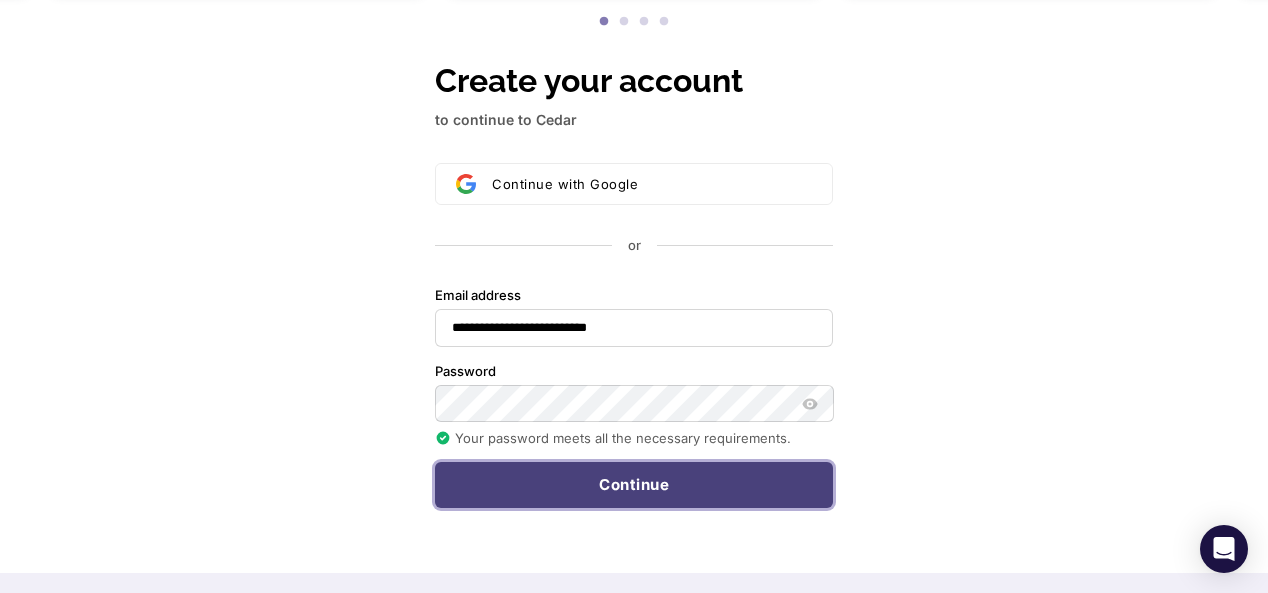 click on "Continue" at bounding box center (634, 485) 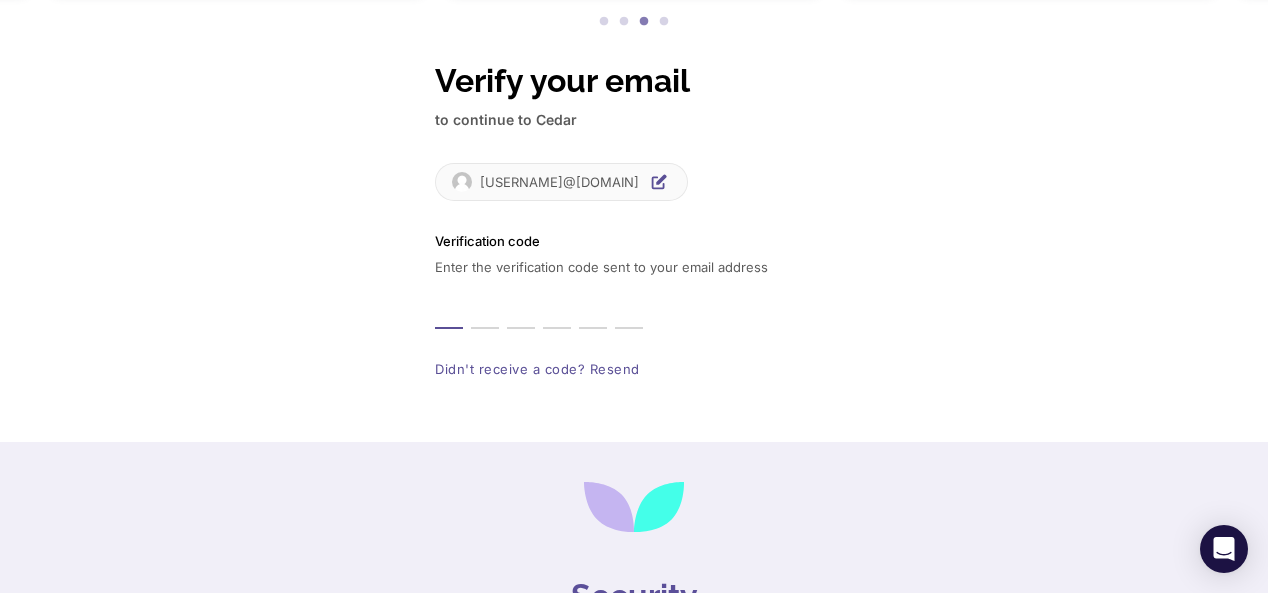 type on "*" 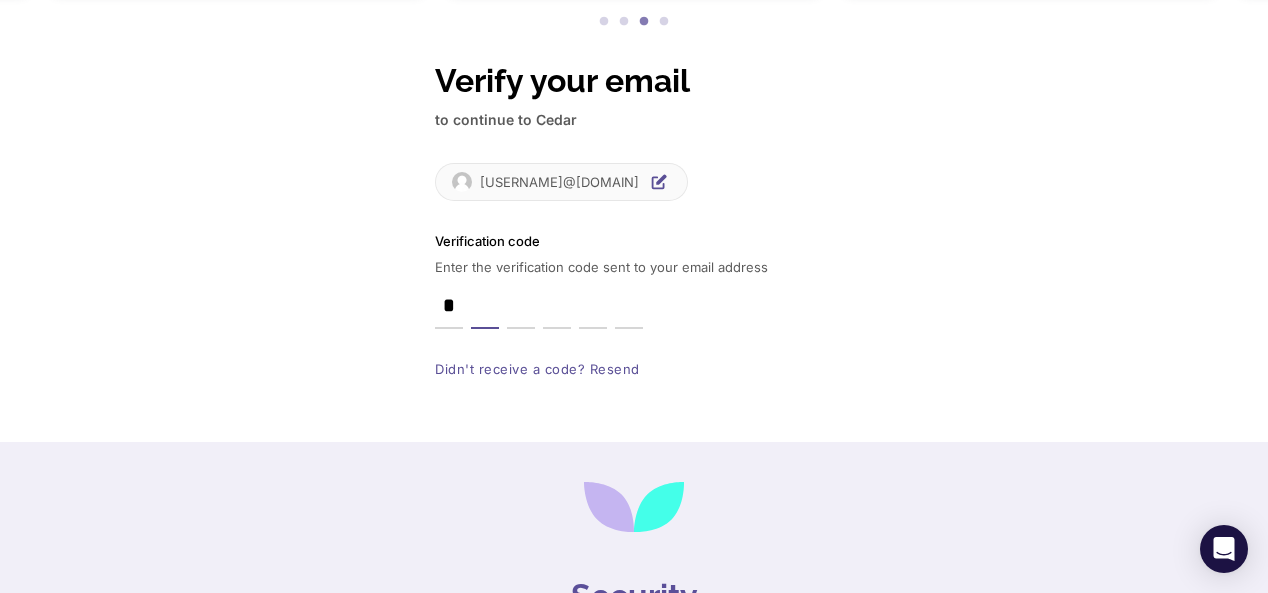 type on "*" 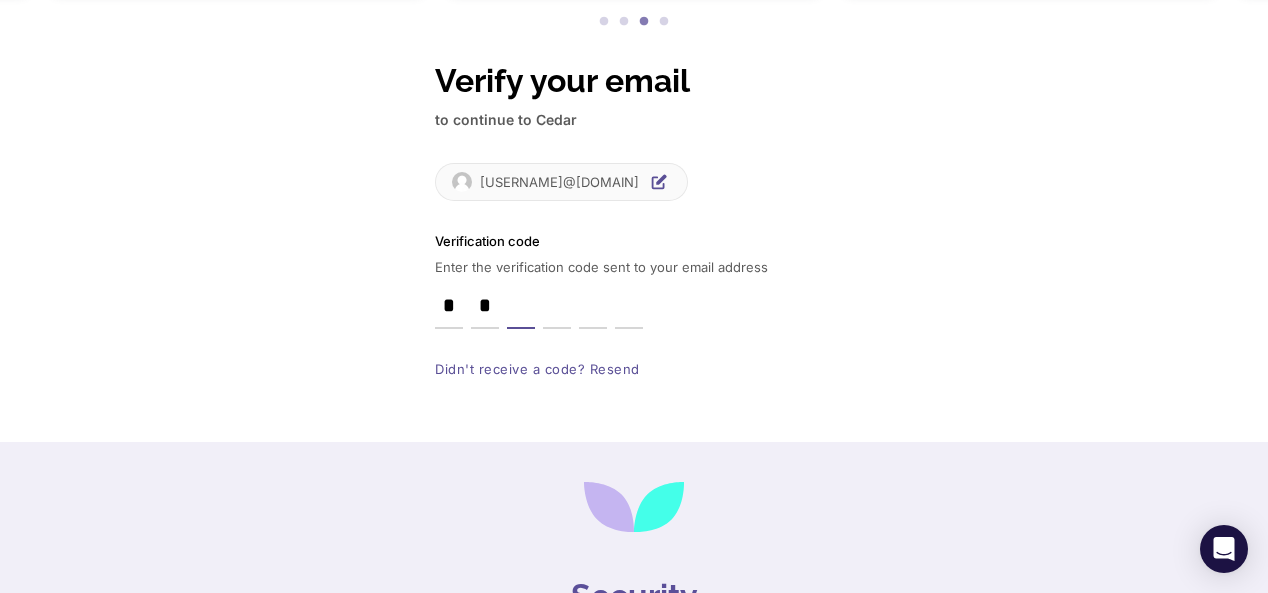 type on "*" 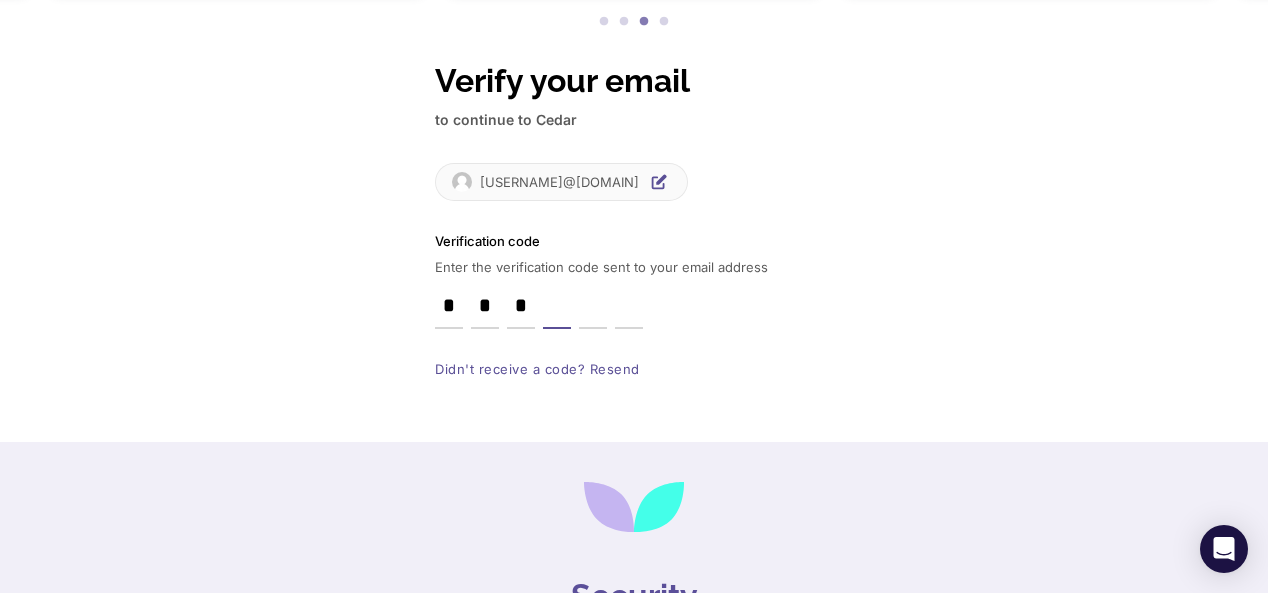 type on "*" 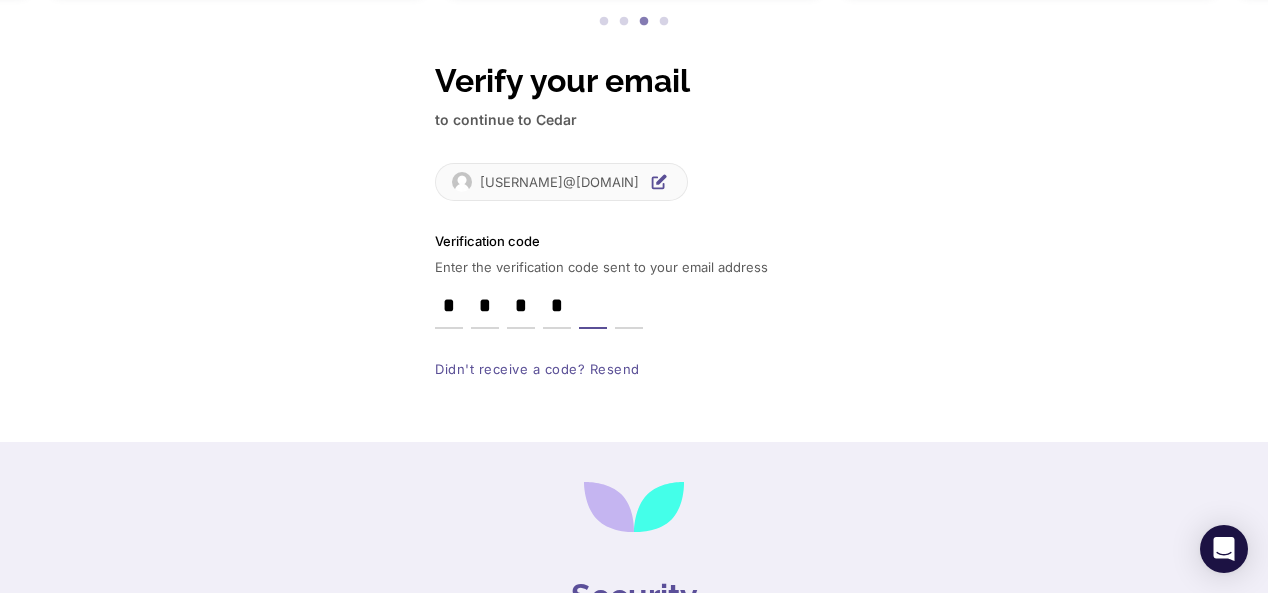 type on "*" 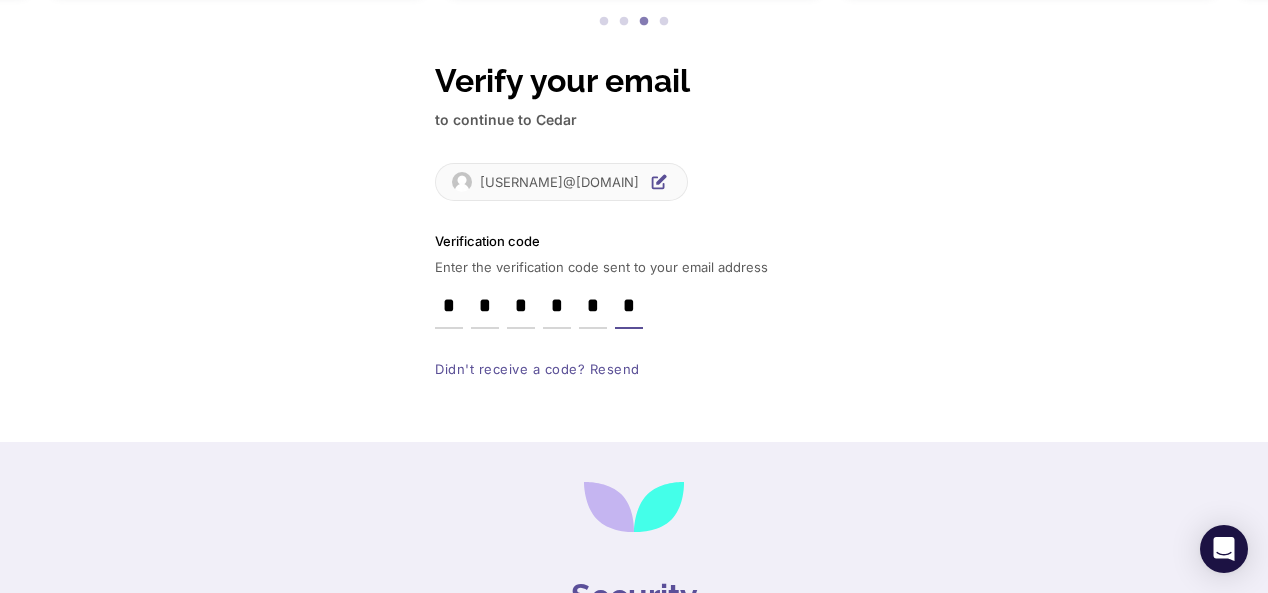 type on "*" 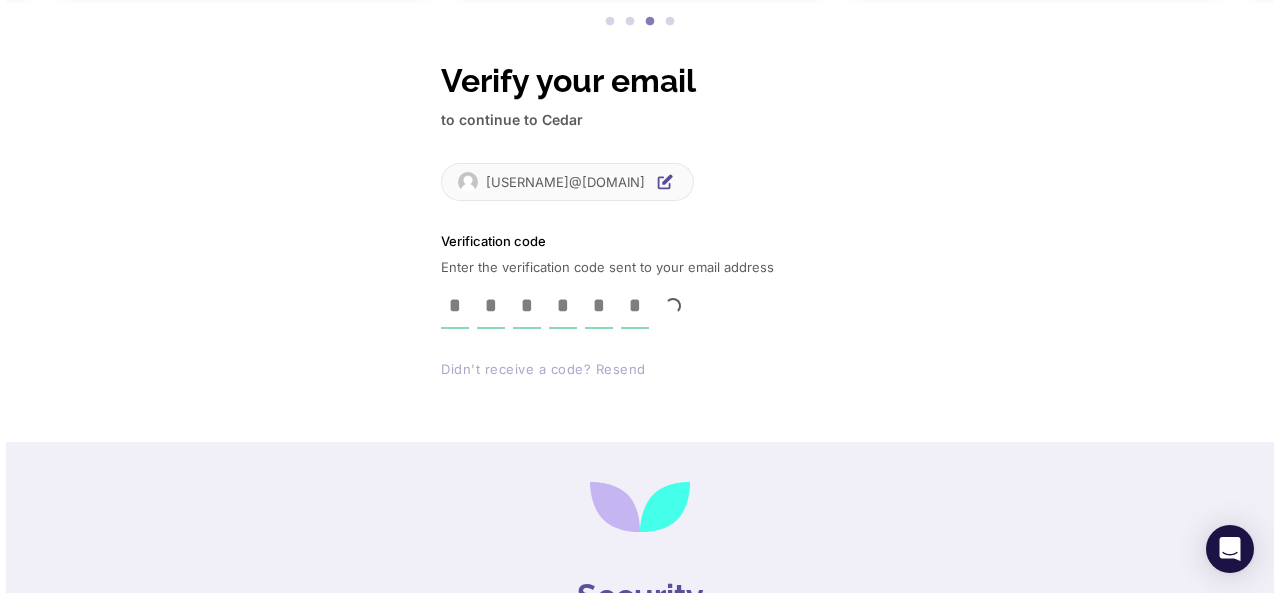 scroll, scrollTop: 0, scrollLeft: 0, axis: both 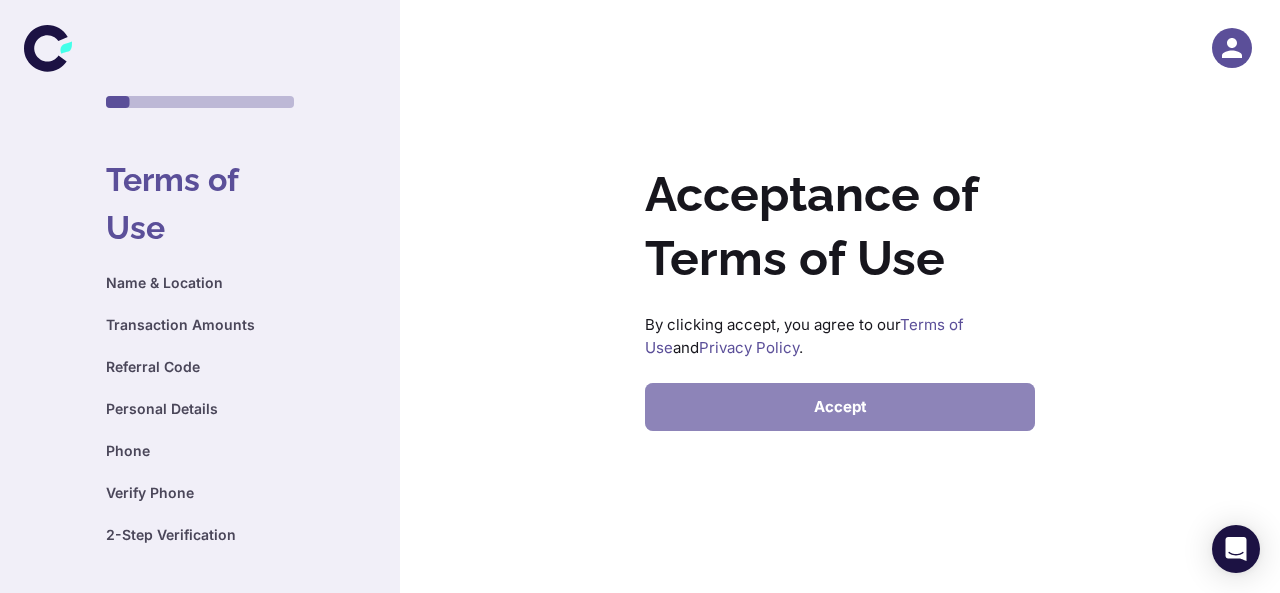click on "Accept" at bounding box center [840, 407] 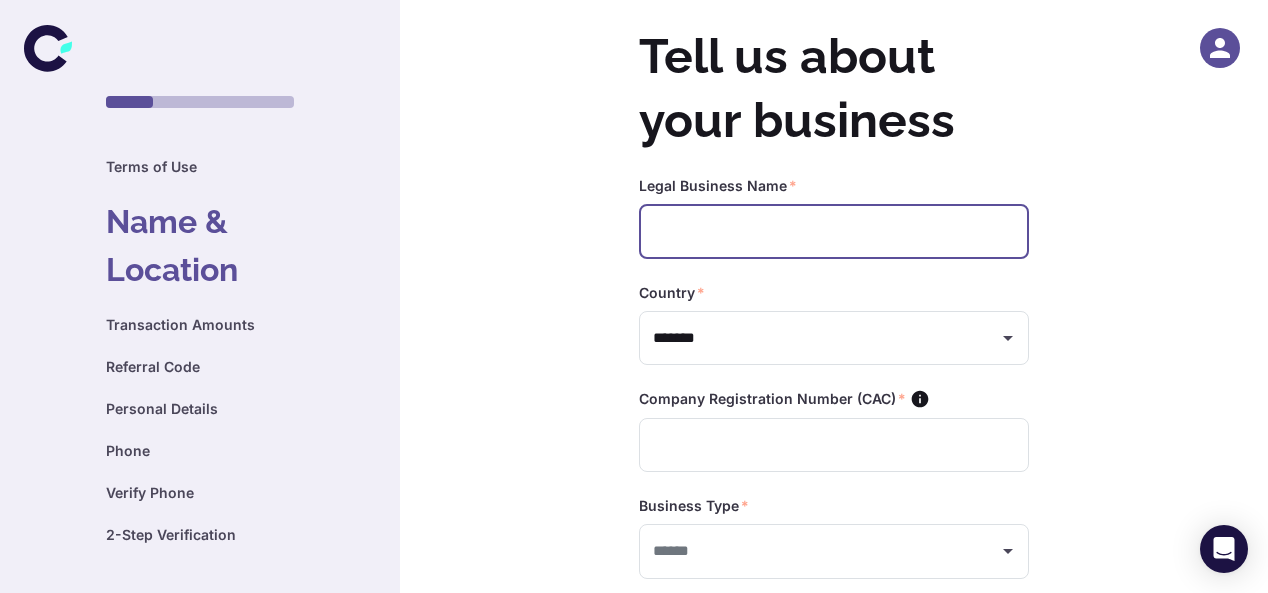 click at bounding box center (834, 231) 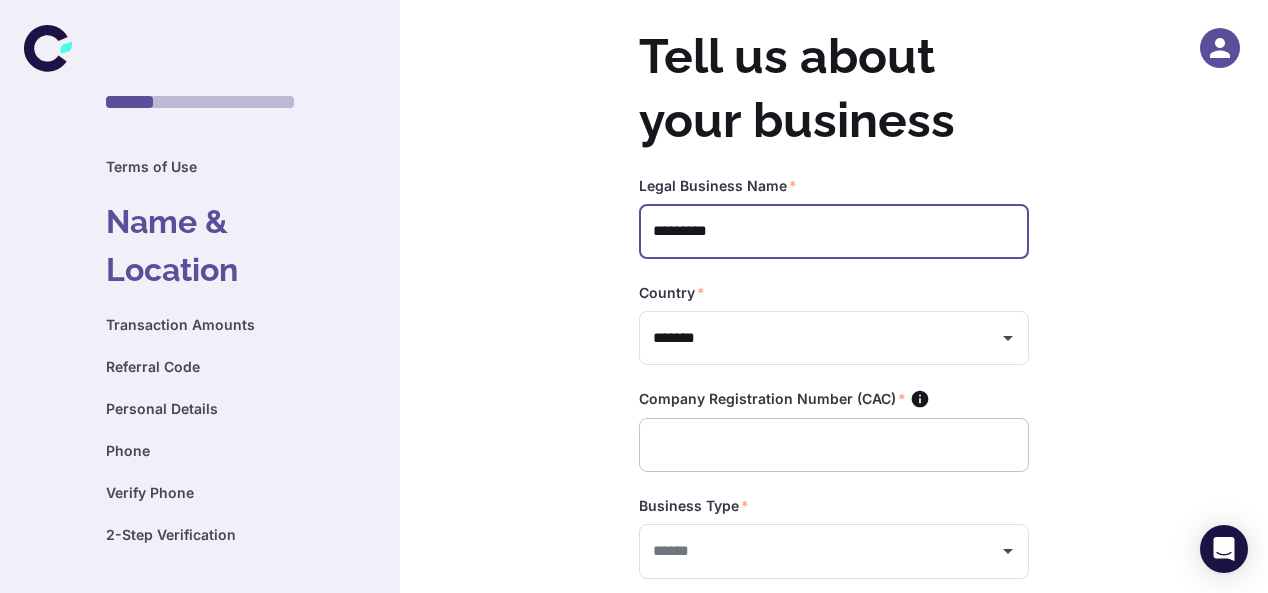 type on "*********" 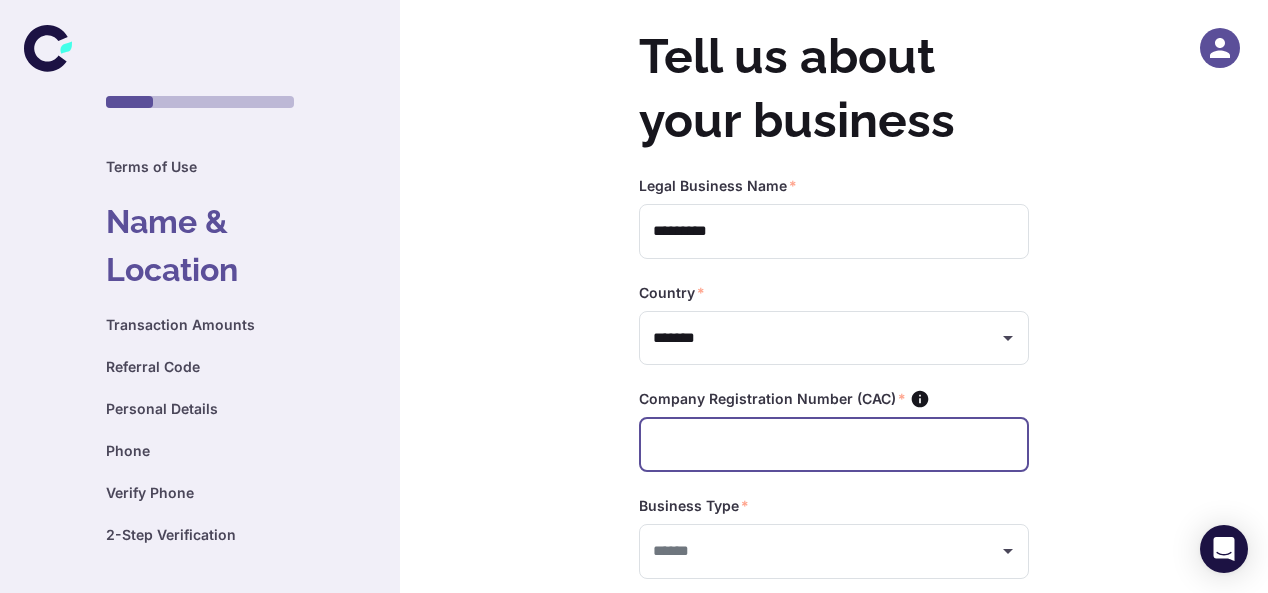 click at bounding box center (834, 445) 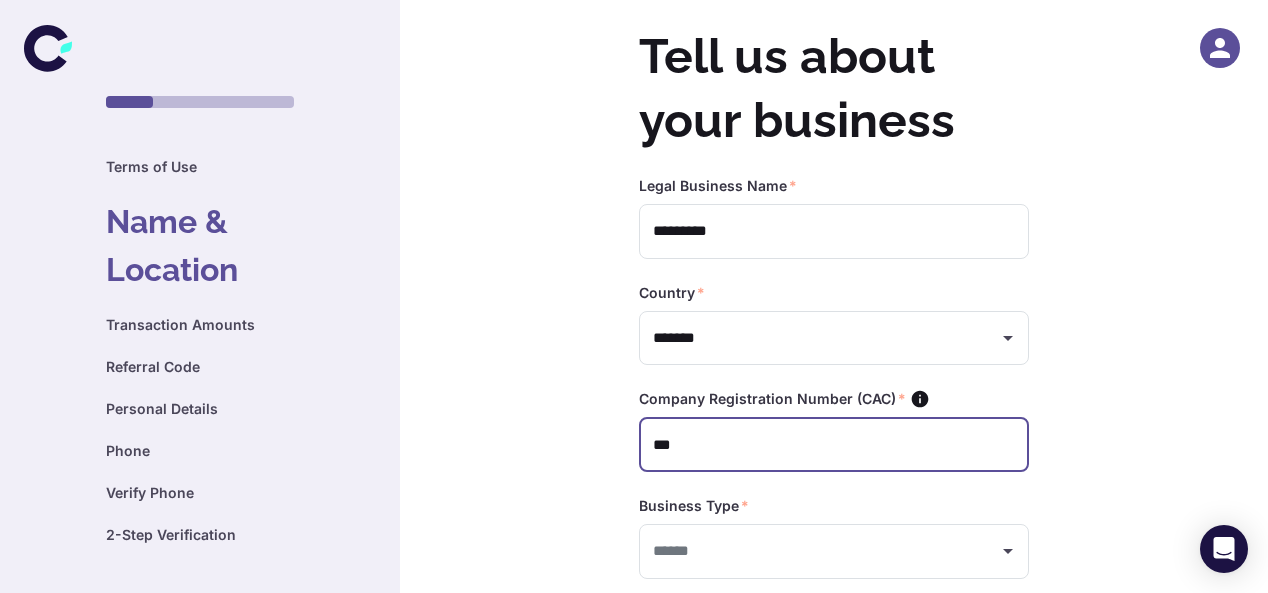 scroll, scrollTop: 89, scrollLeft: 0, axis: vertical 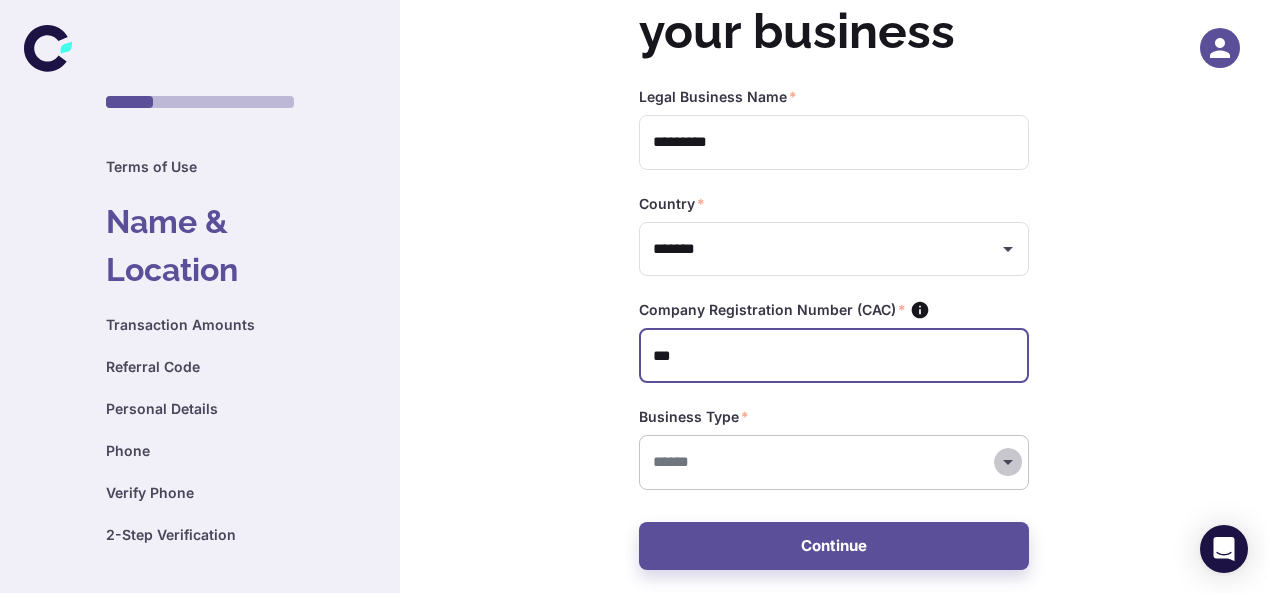 click at bounding box center (1008, 249) 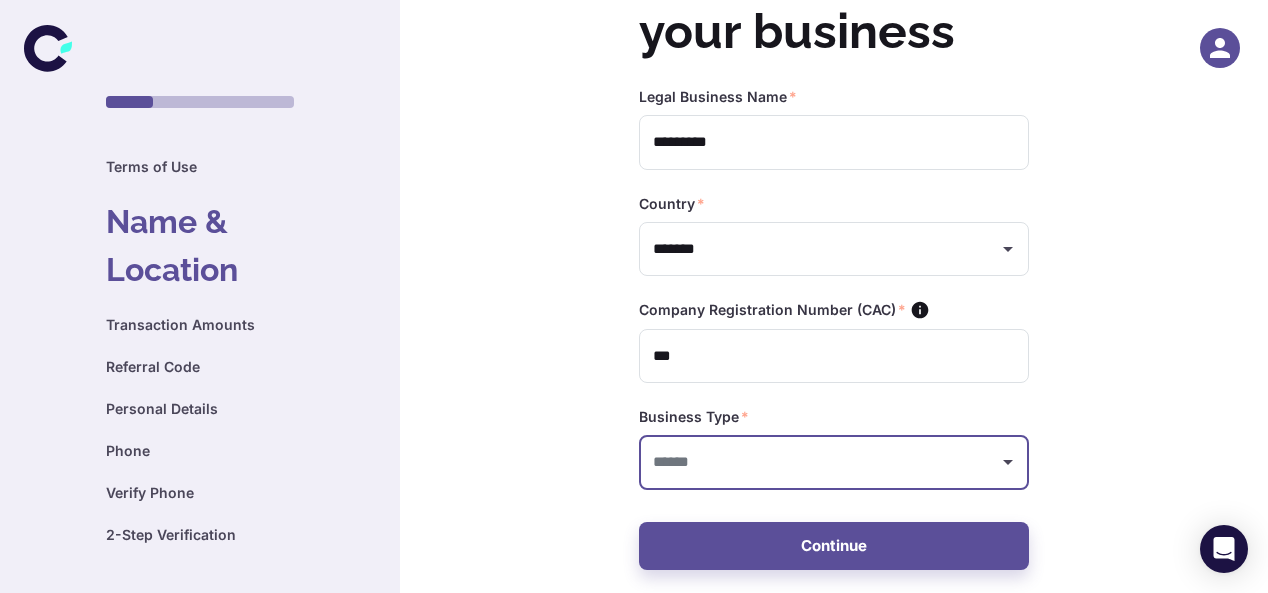 click at bounding box center (819, 462) 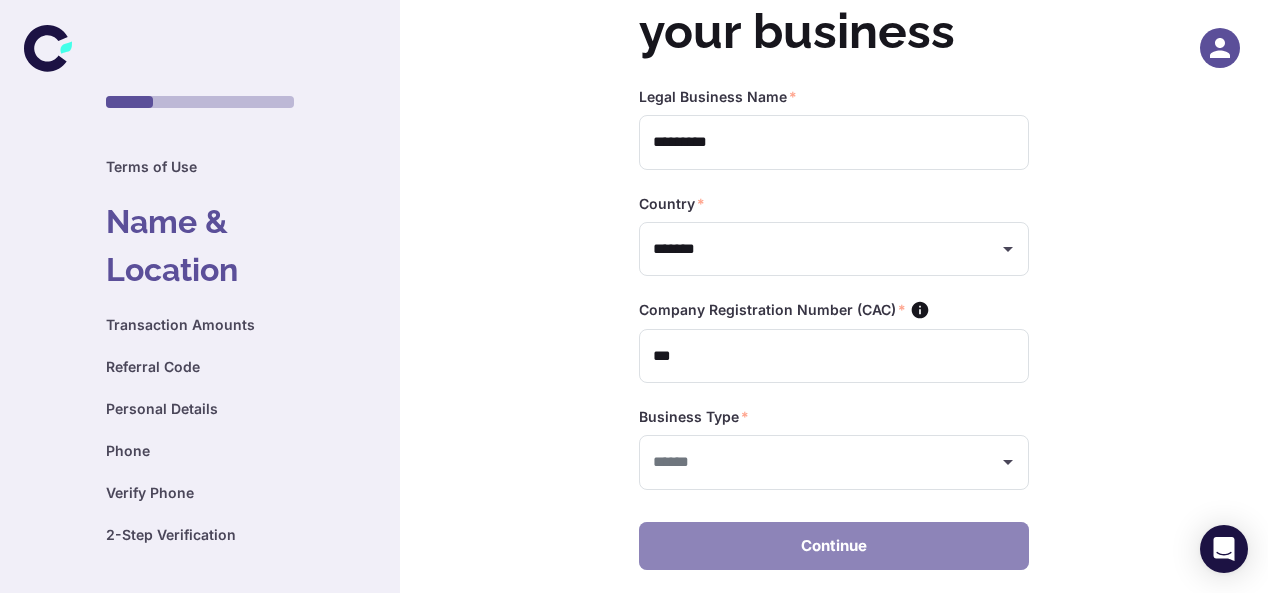 click on "Continue" at bounding box center (834, 546) 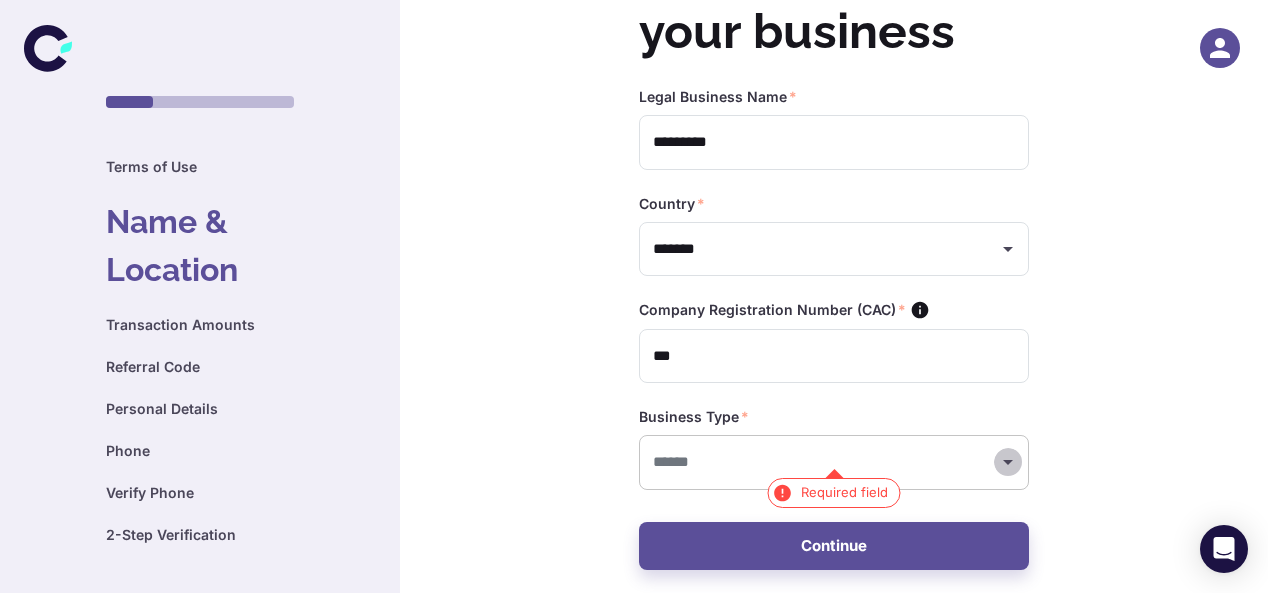 click at bounding box center (1008, 249) 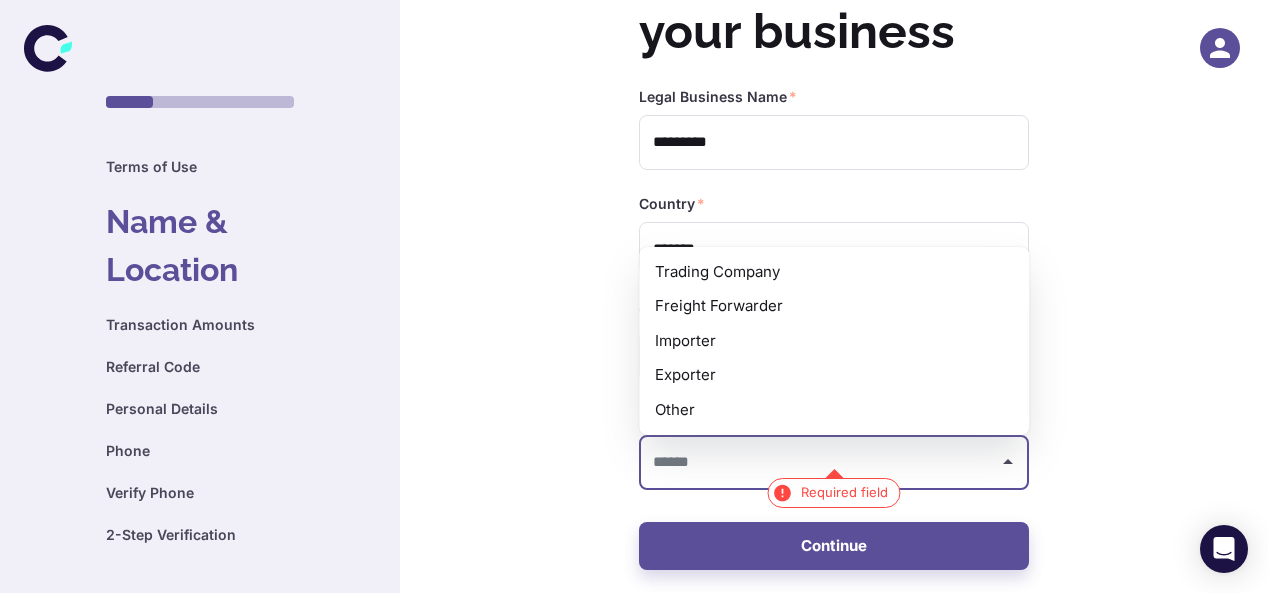 click on "Other" at bounding box center (834, 410) 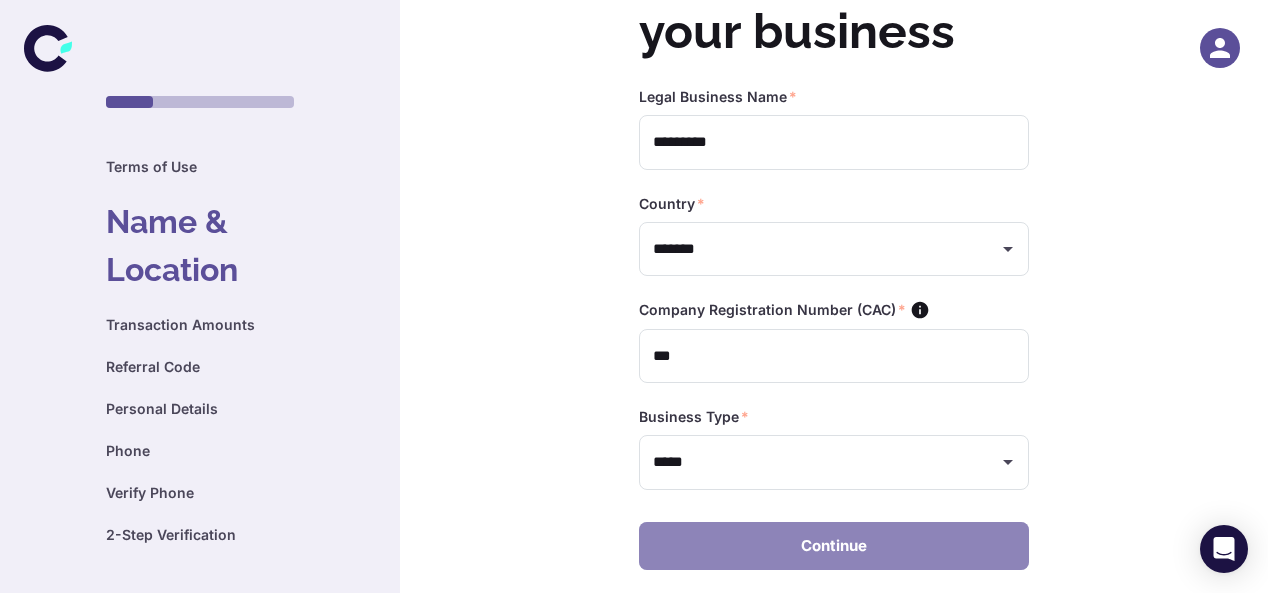 click on "Continue" at bounding box center (834, 546) 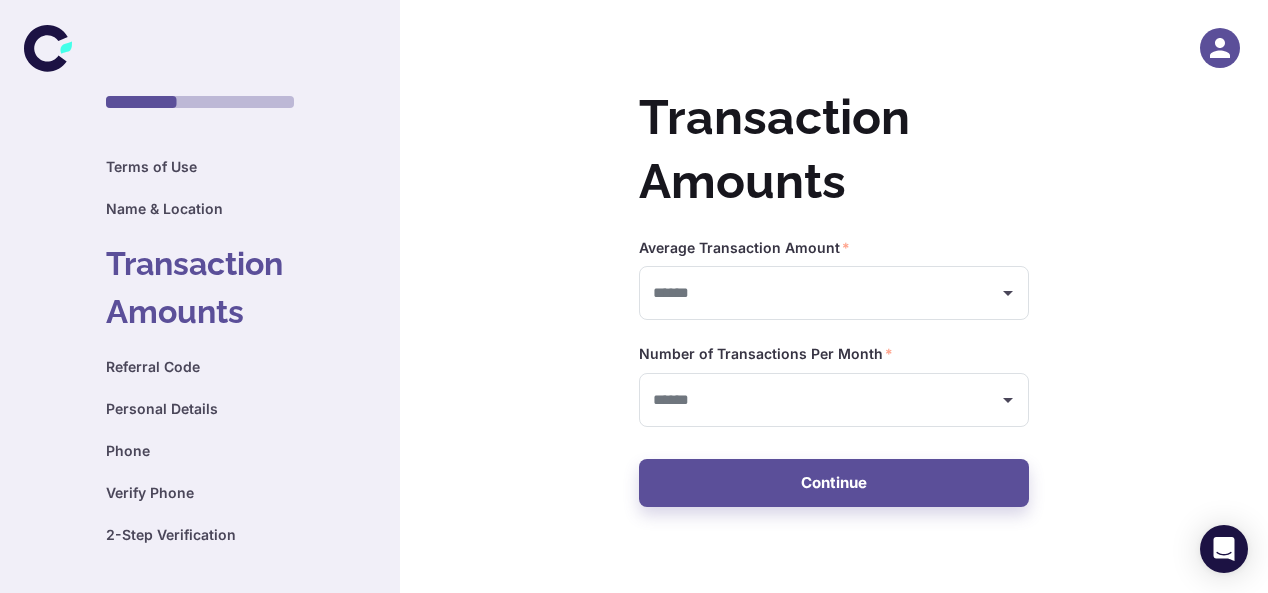 scroll, scrollTop: 0, scrollLeft: 0, axis: both 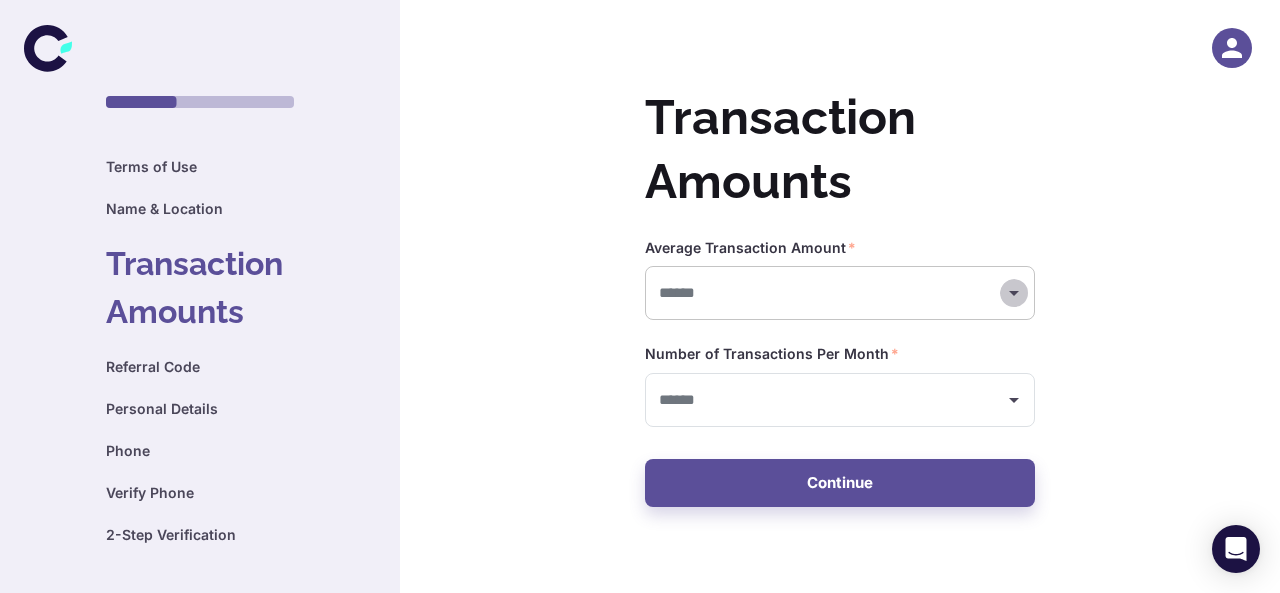 click at bounding box center (1014, 293) 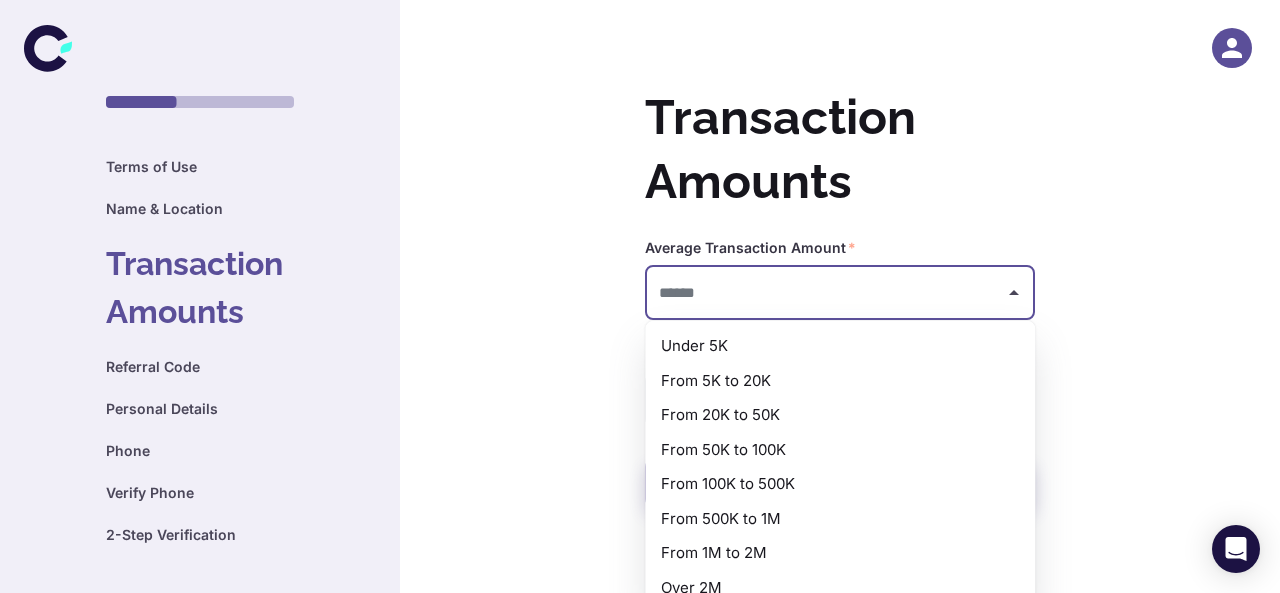 click on "From 20K to 50K" at bounding box center [840, 415] 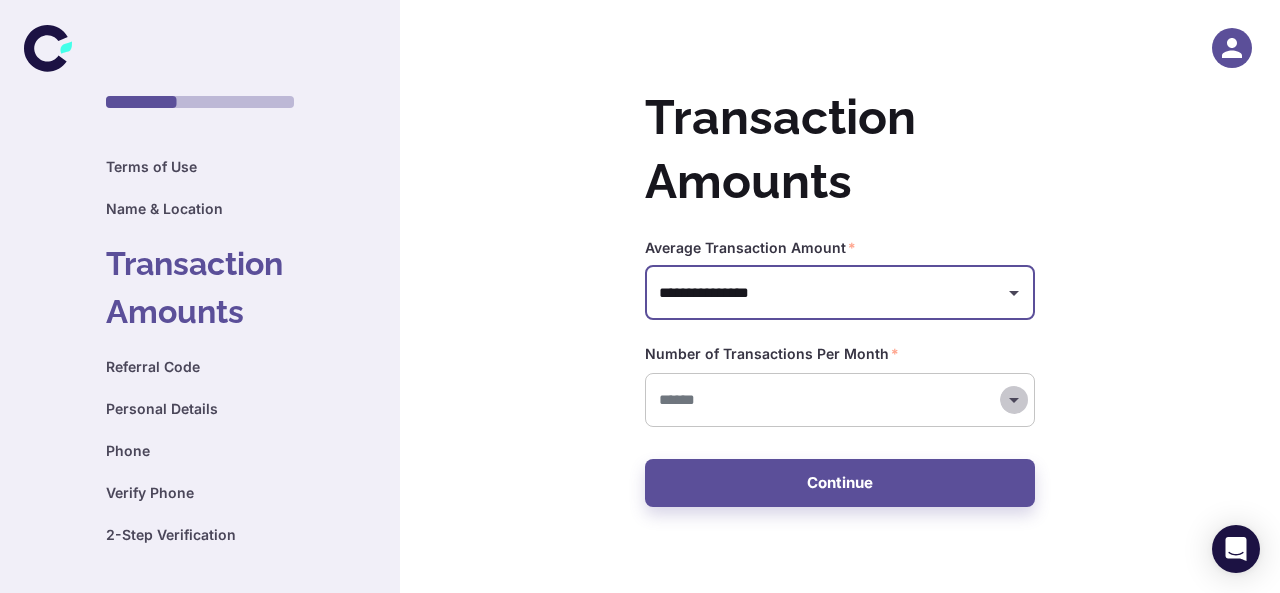click at bounding box center [1014, 293] 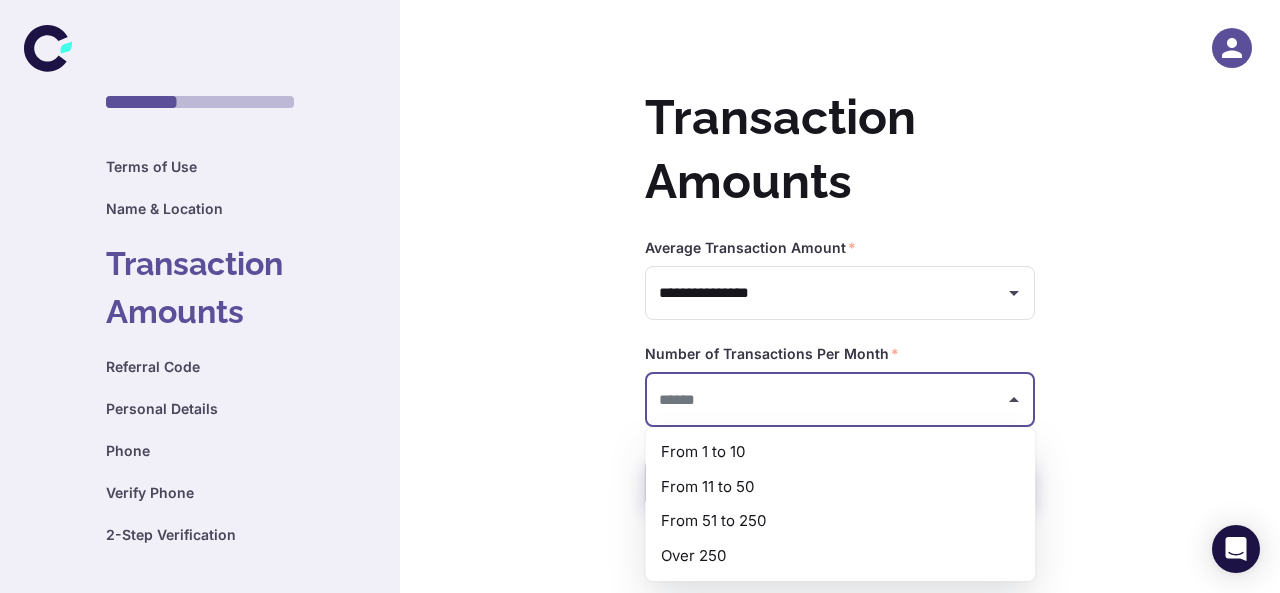 click on "From 1 to 10" at bounding box center (840, 452) 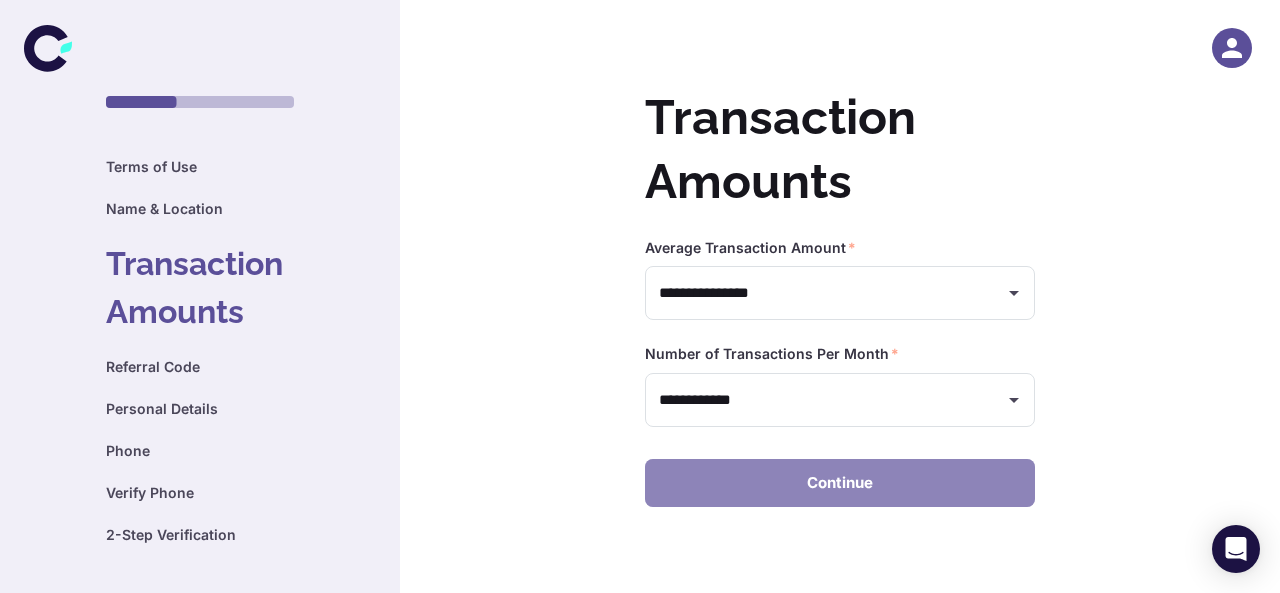 click on "Continue" at bounding box center [840, 483] 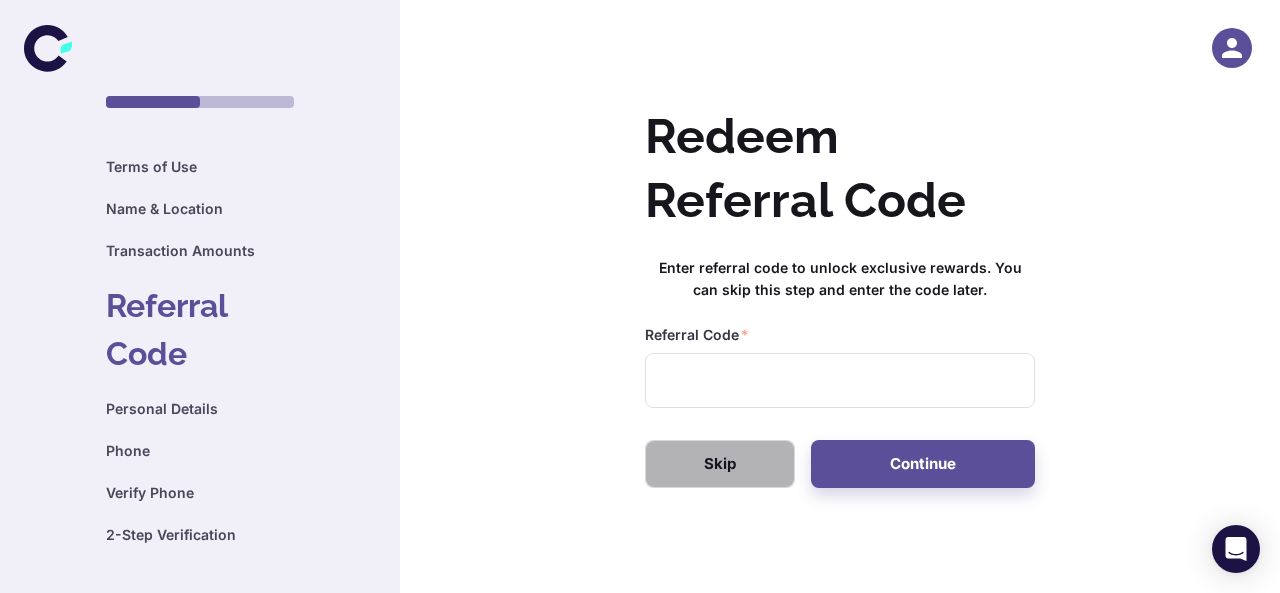 click on "Skip" at bounding box center [720, 464] 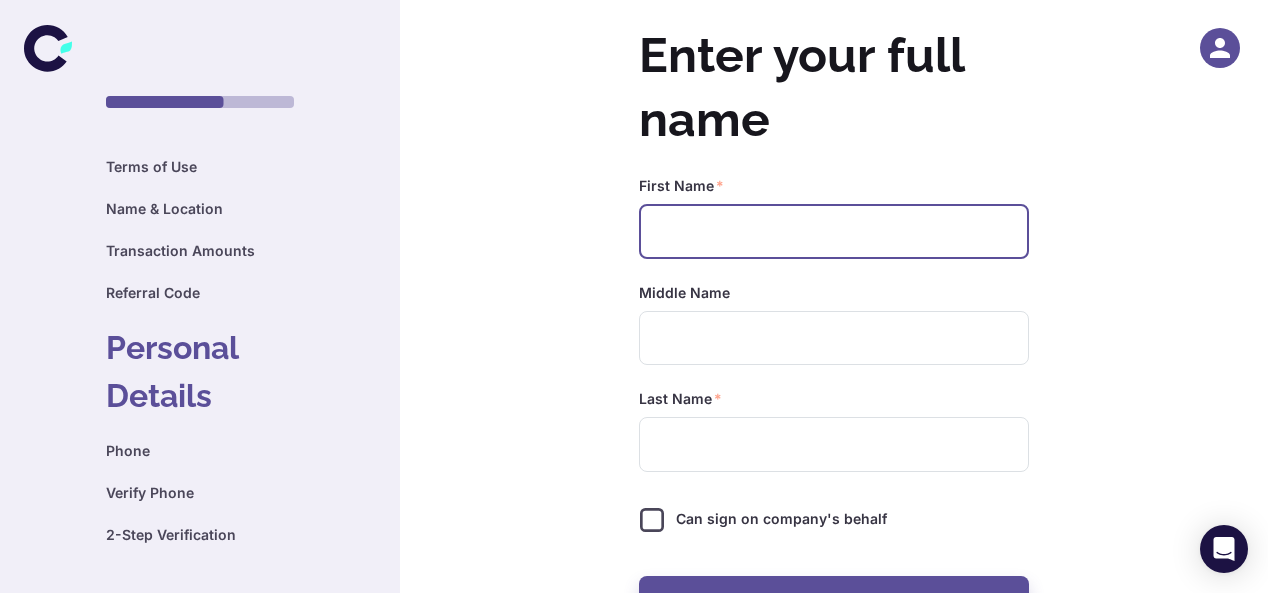 click at bounding box center (834, 231) 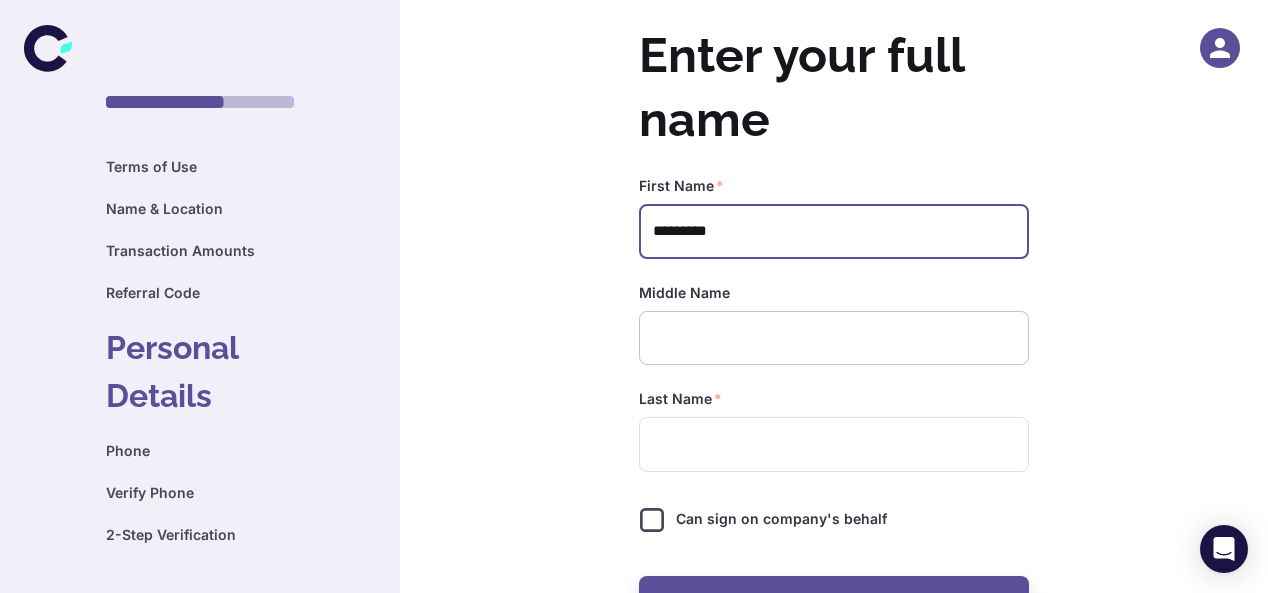 type on "*********" 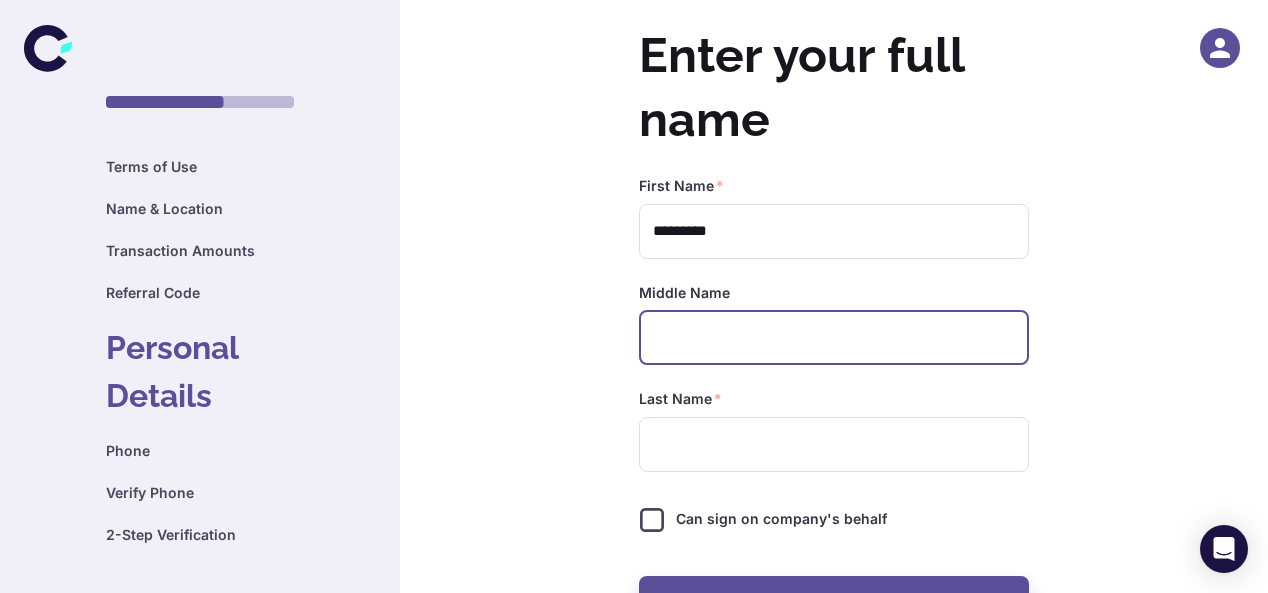 click at bounding box center [834, 338] 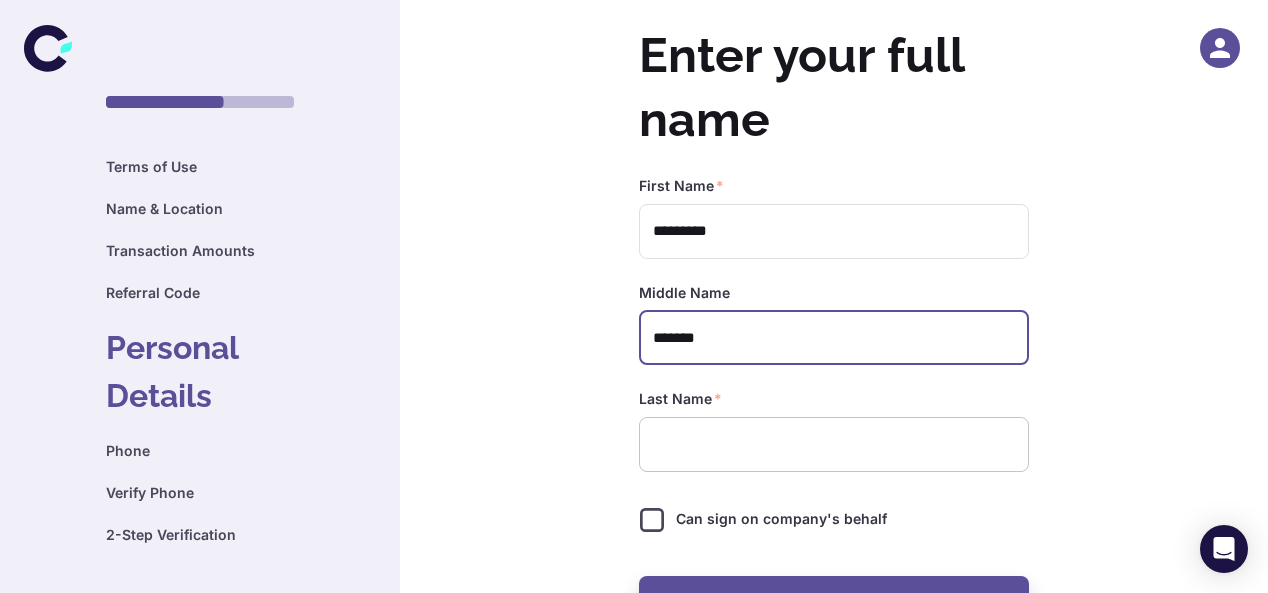 type on "*******" 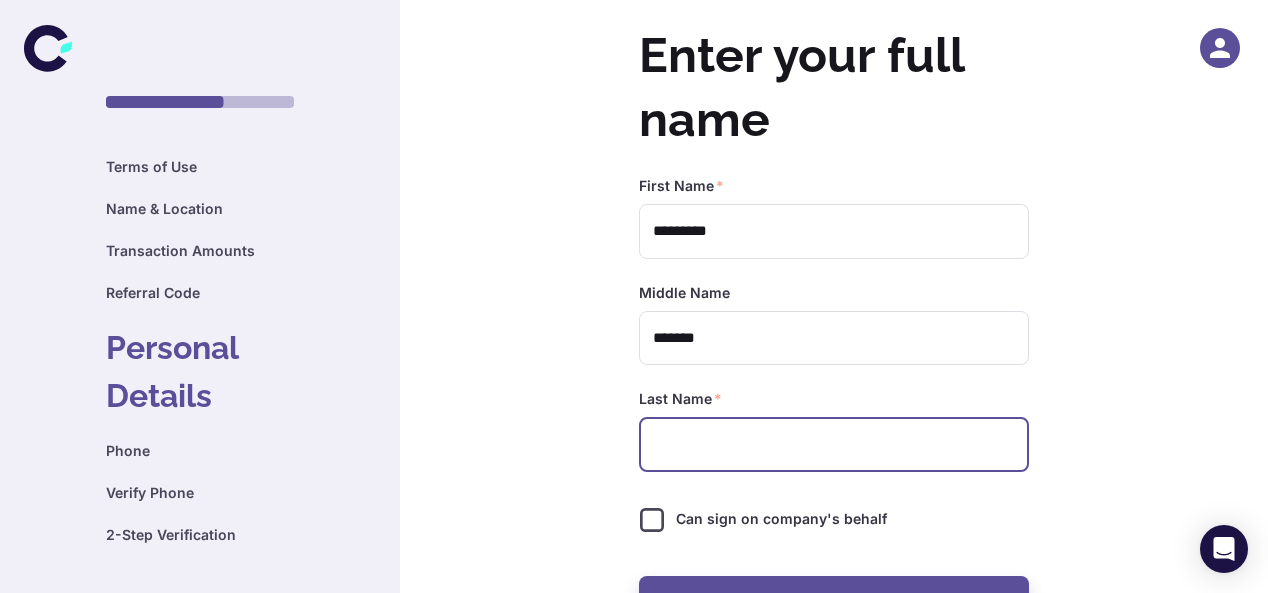 click at bounding box center [834, 444] 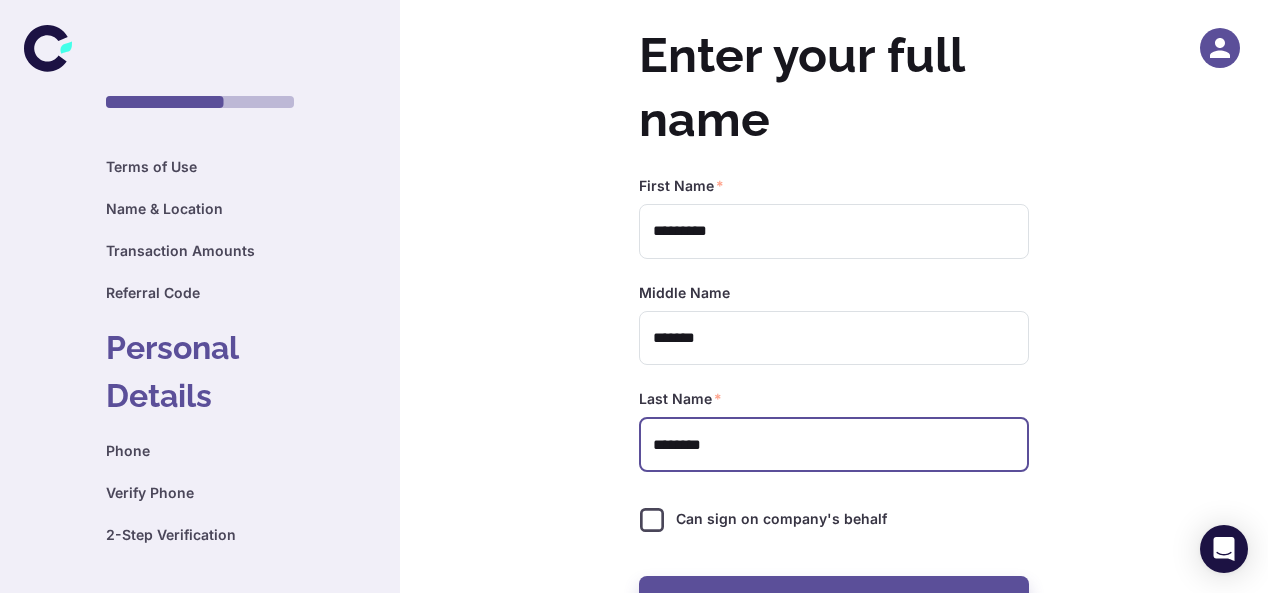 type on "********" 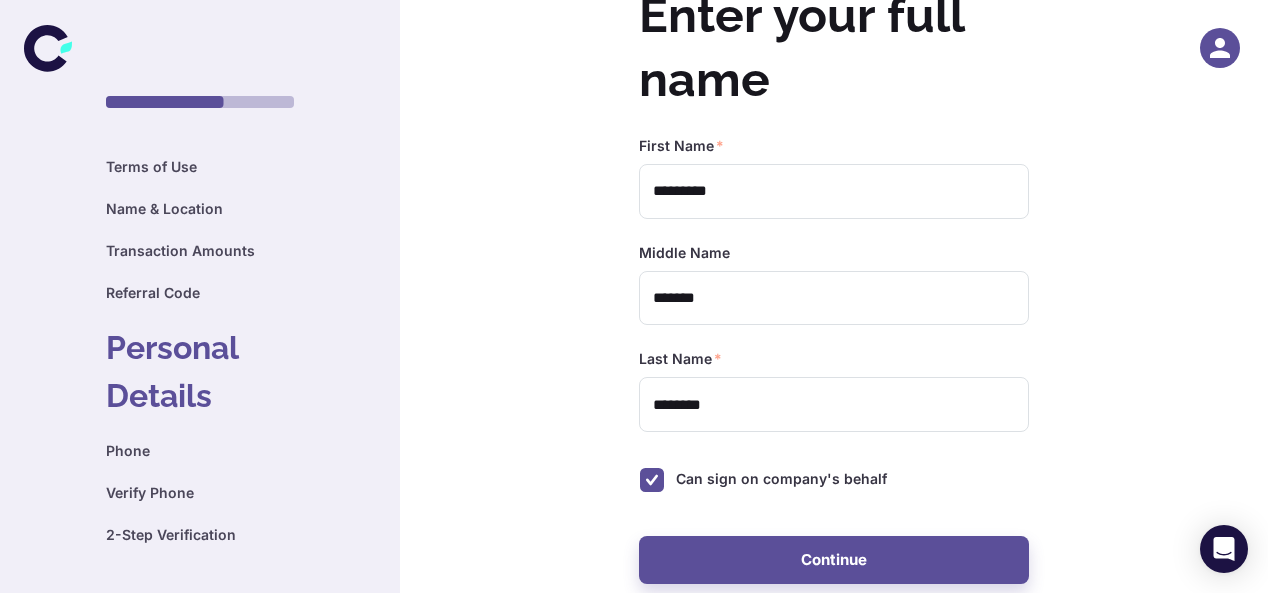 scroll, scrollTop: 54, scrollLeft: 0, axis: vertical 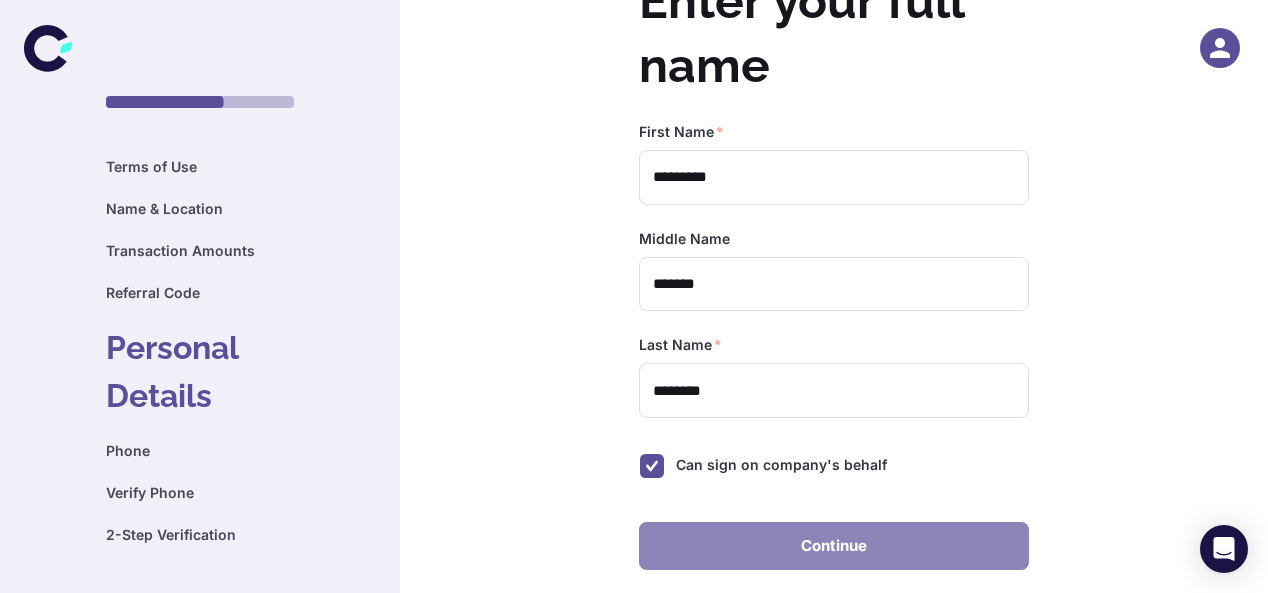 click on "Continue" at bounding box center [834, 546] 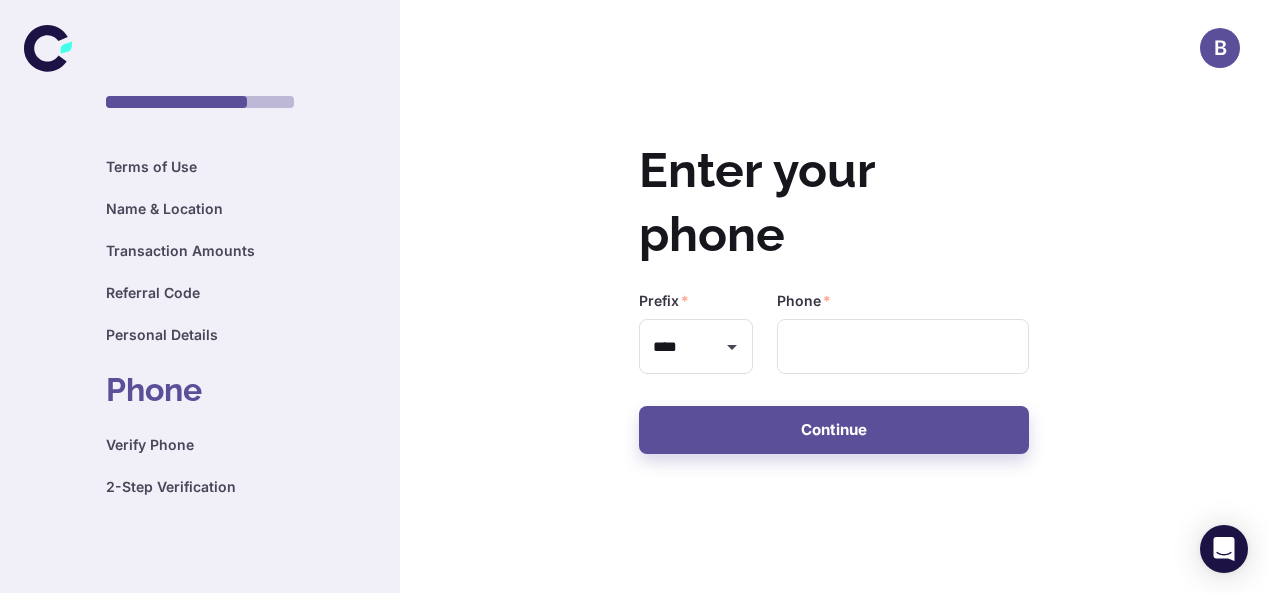 scroll, scrollTop: 0, scrollLeft: 0, axis: both 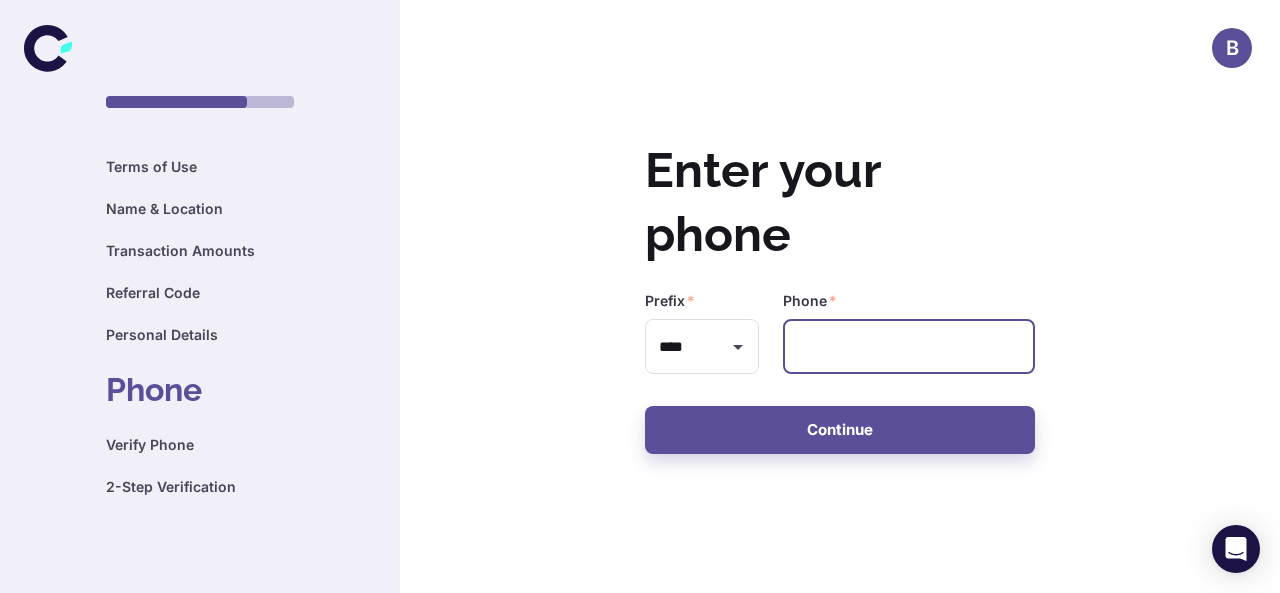 click at bounding box center [909, 346] 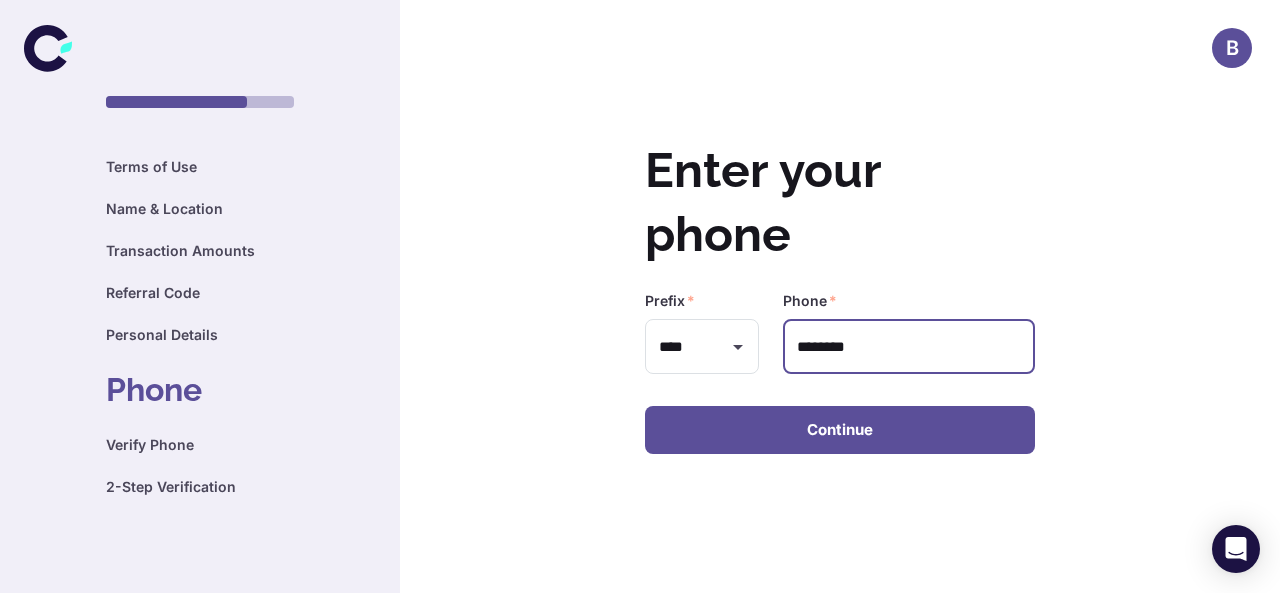 type on "********" 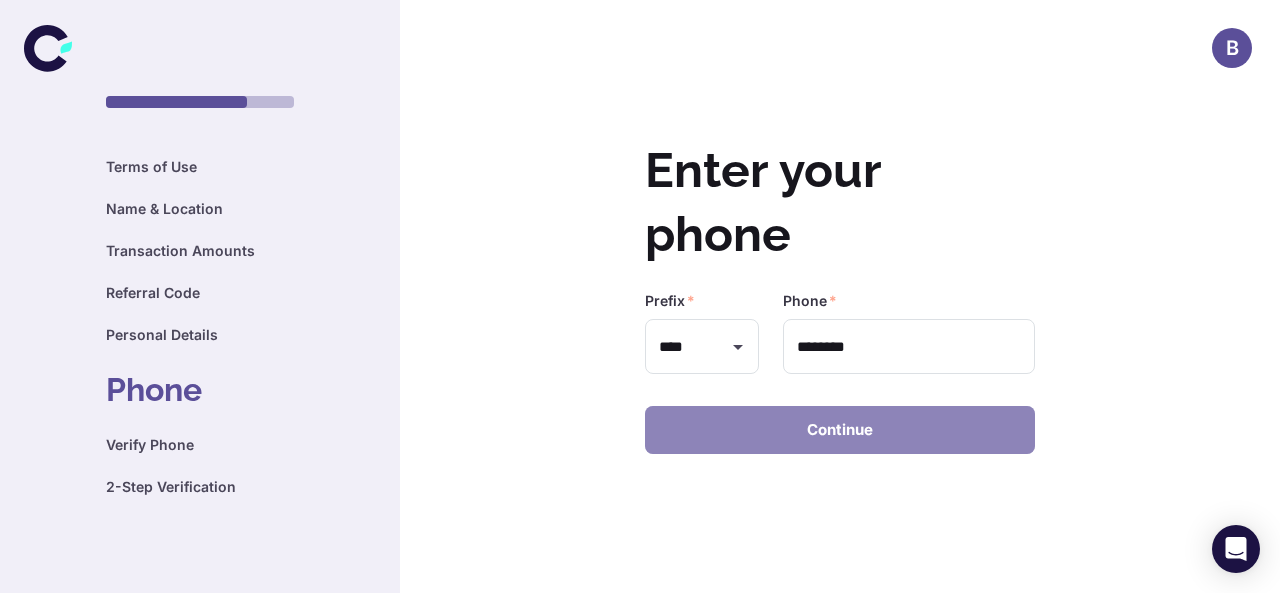 click on "Continue" at bounding box center [840, 430] 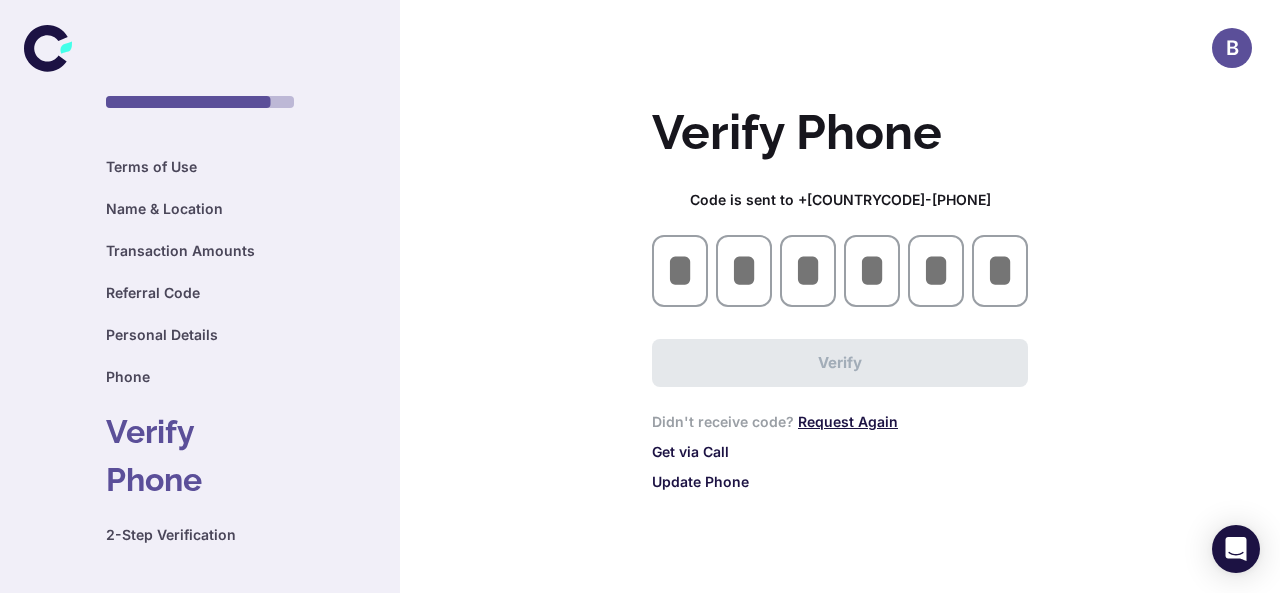 click on "Request Again" at bounding box center (848, 421) 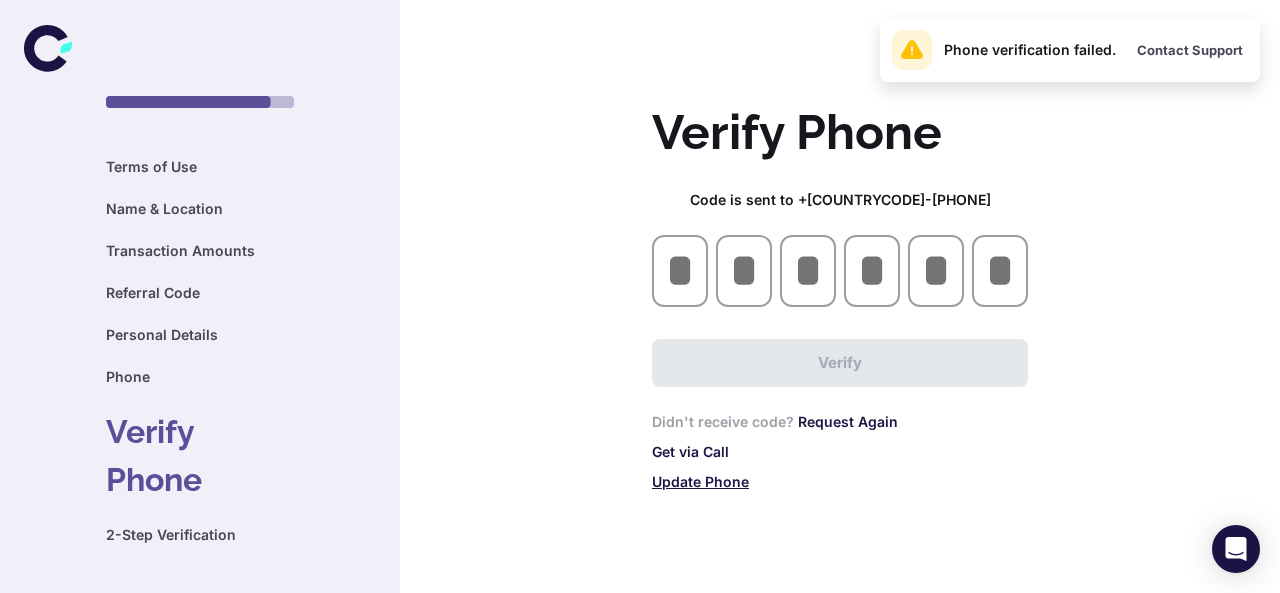 click on "Update Phone" at bounding box center [848, 421] 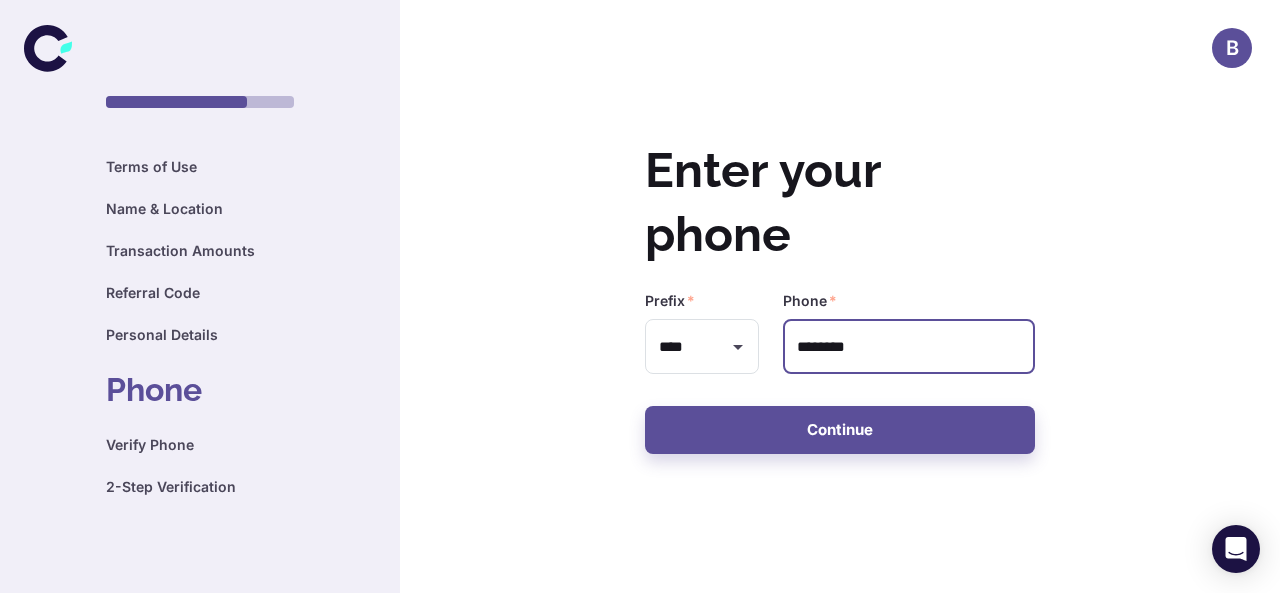 click on "********" at bounding box center (909, 346) 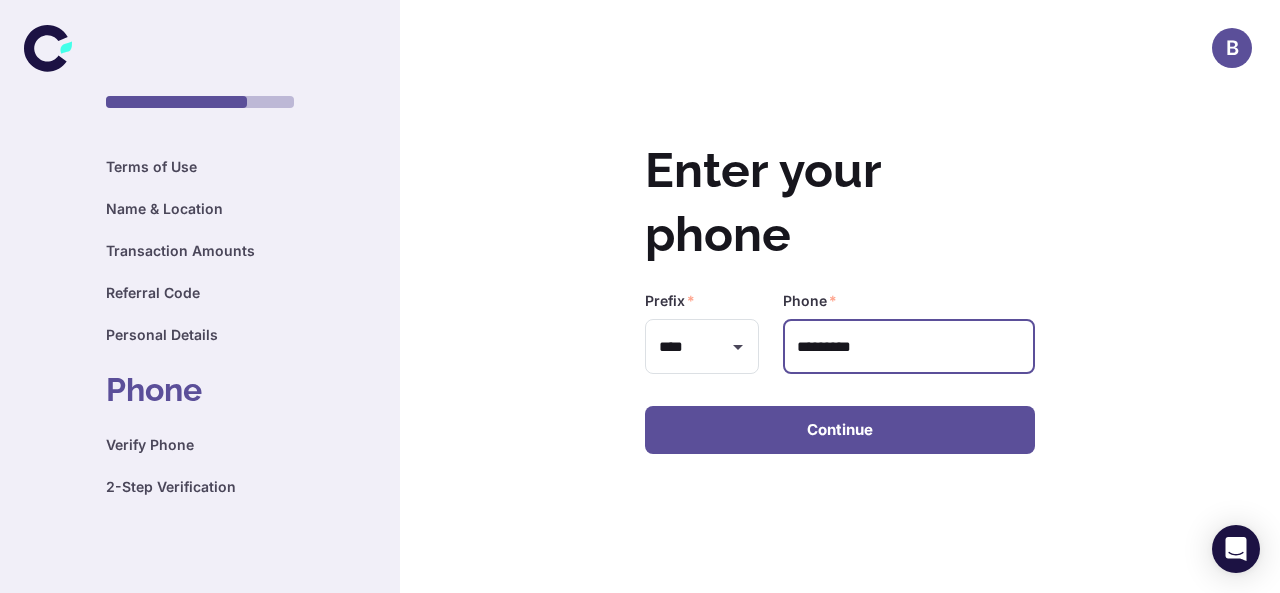 type on "*********" 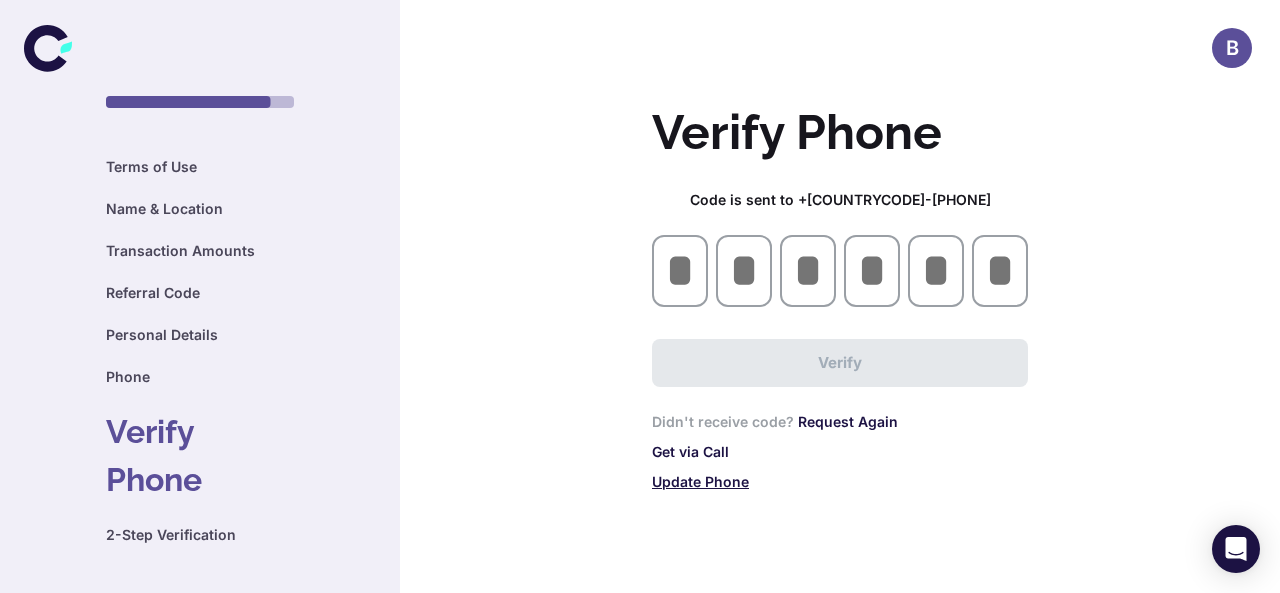 click on "Update Phone" at bounding box center (848, 421) 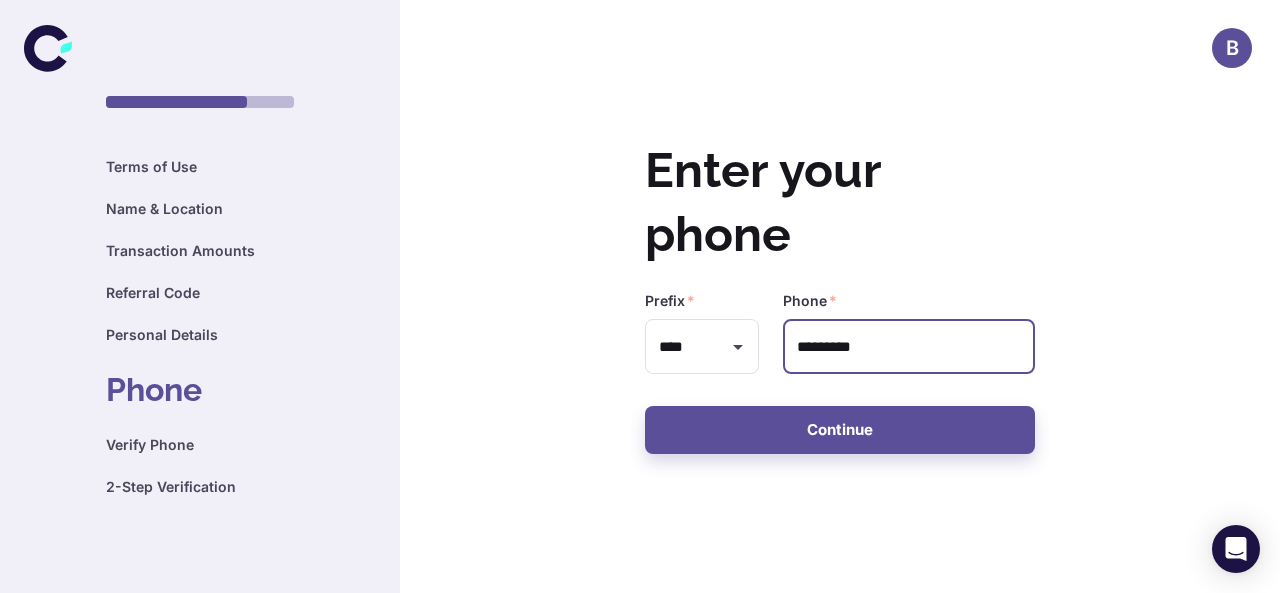 click on "*********" at bounding box center (909, 346) 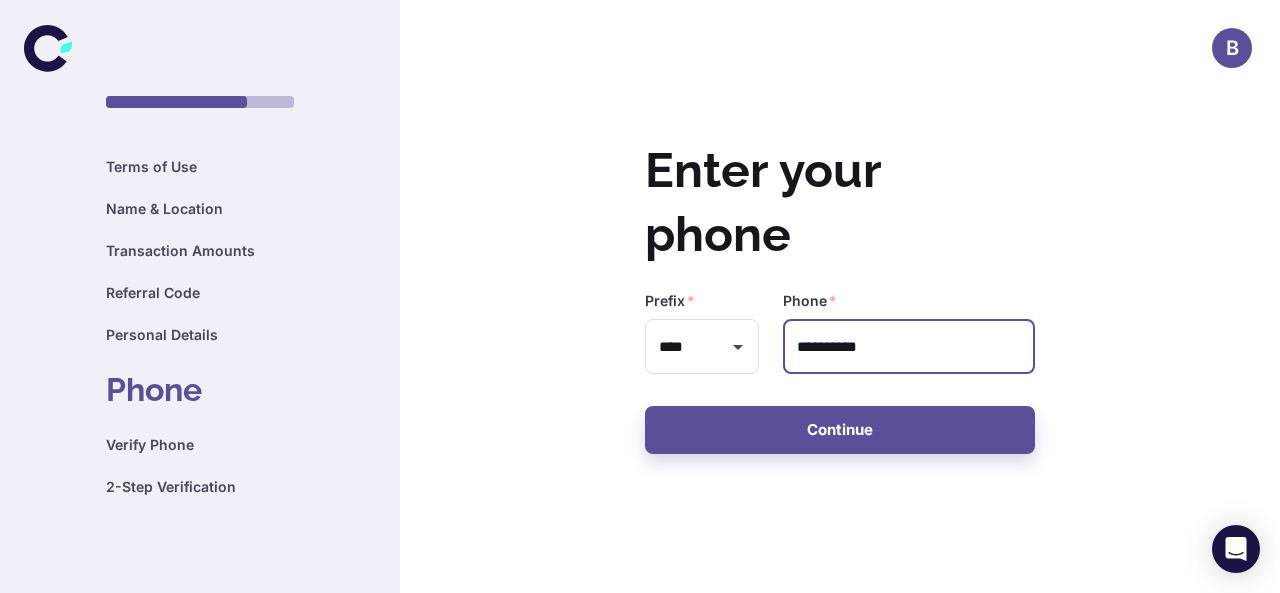 click on "**********" at bounding box center (909, 346) 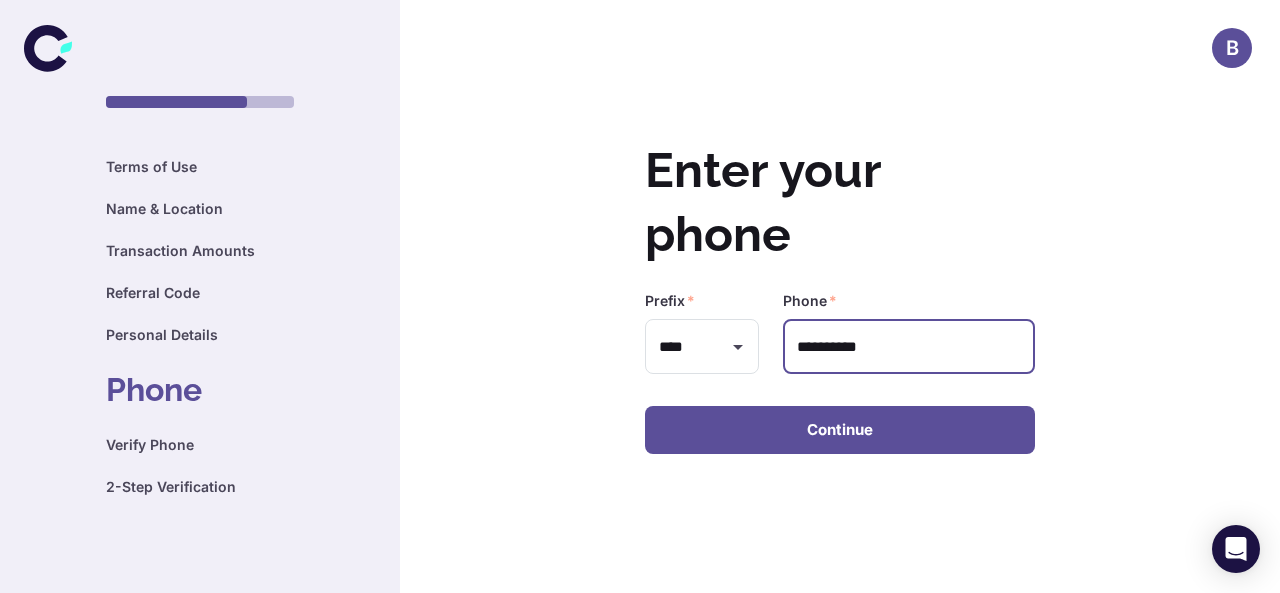 type on "**********" 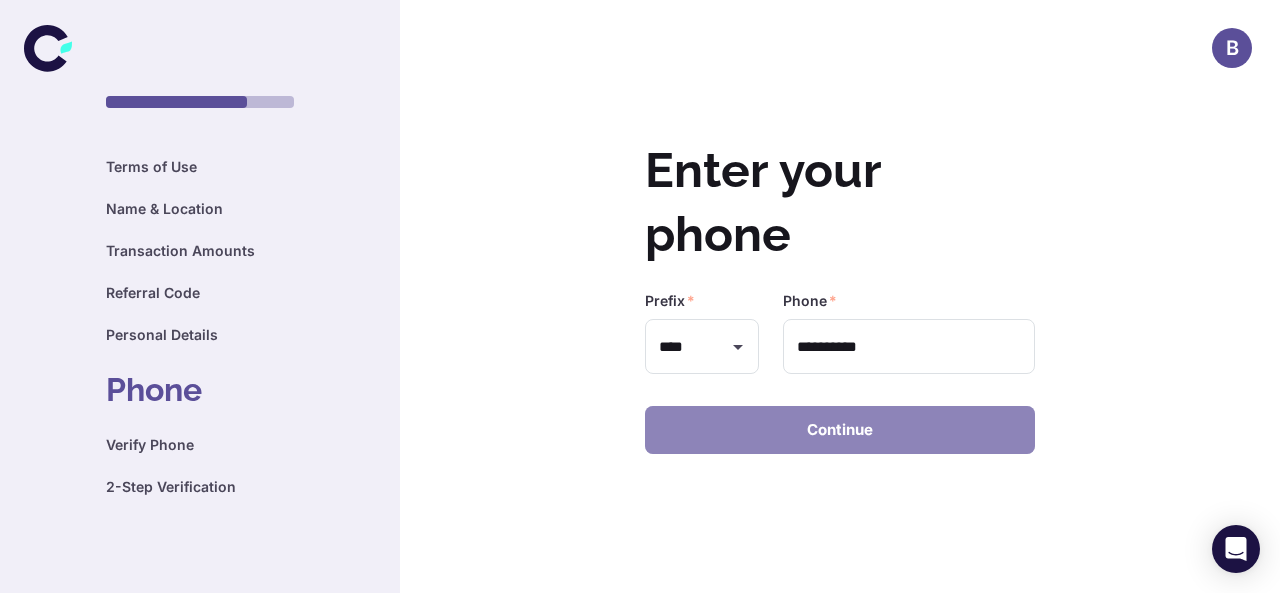 click on "Continue" at bounding box center (840, 430) 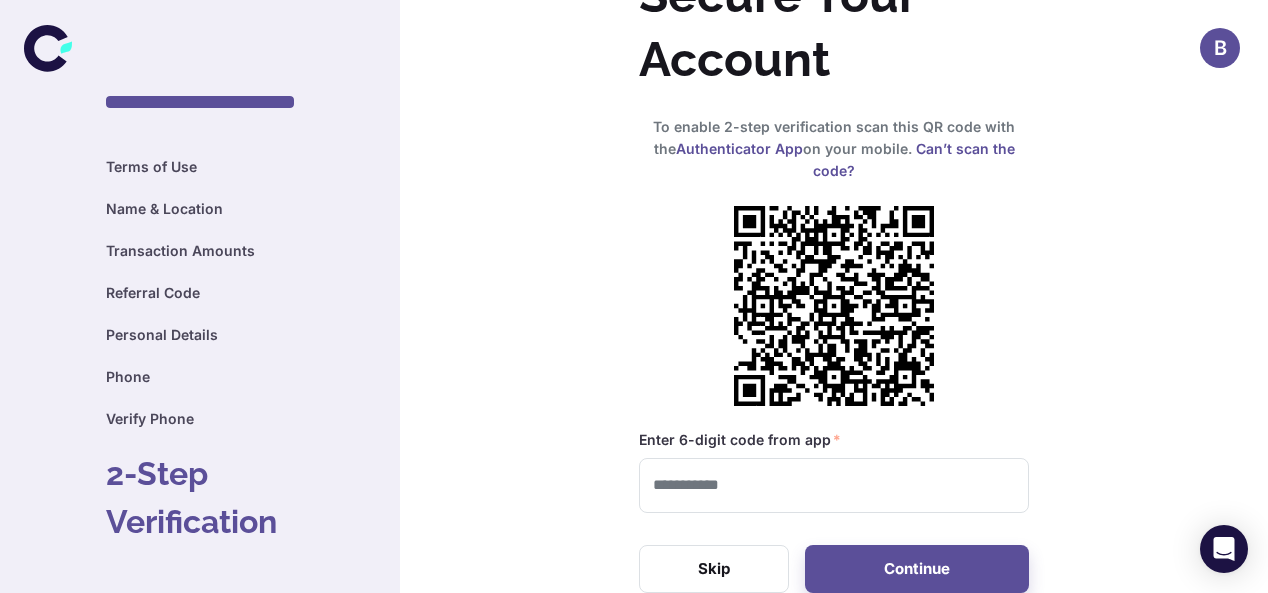 scroll, scrollTop: 61, scrollLeft: 0, axis: vertical 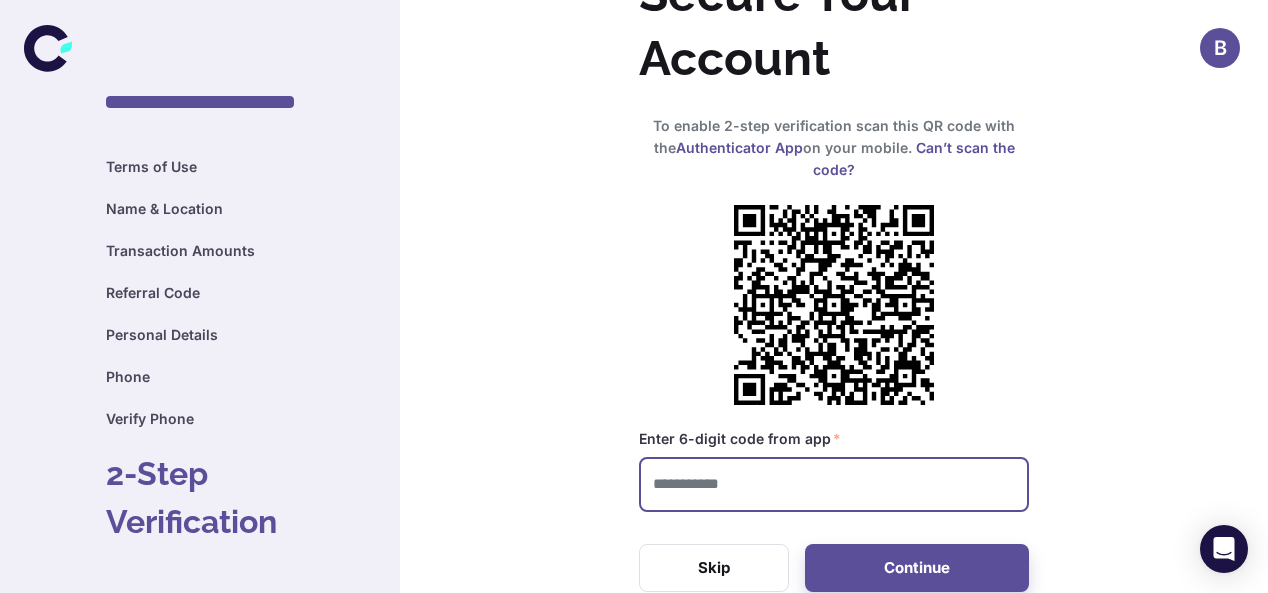 click at bounding box center (834, 484) 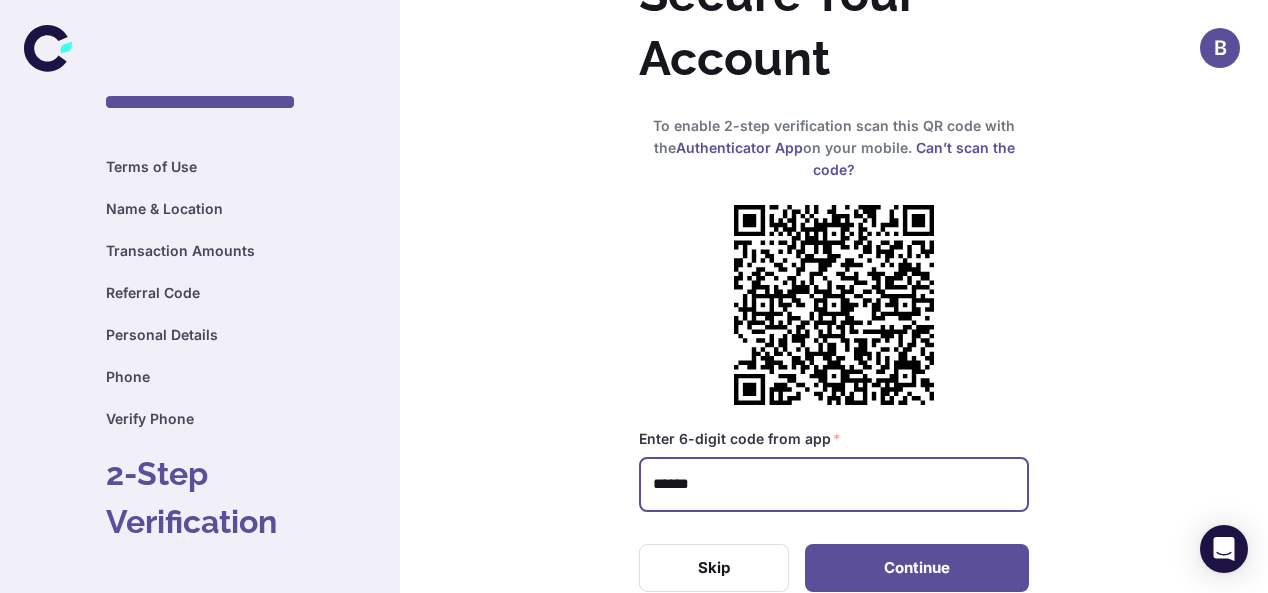 type on "******" 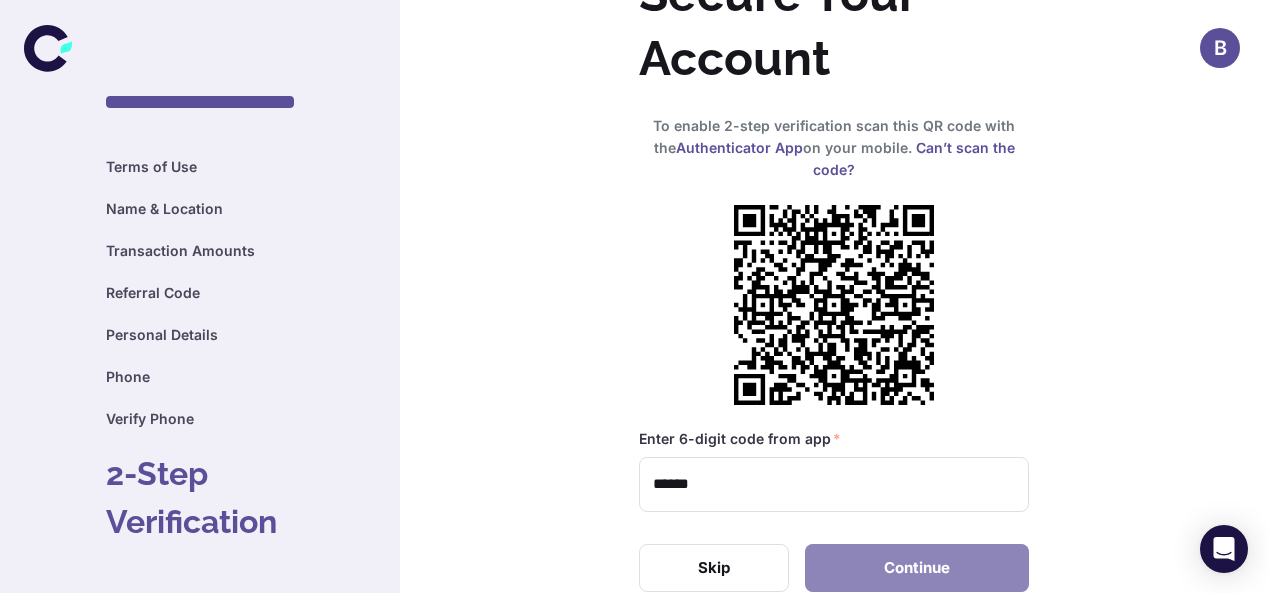 click on "Continue" at bounding box center [917, 568] 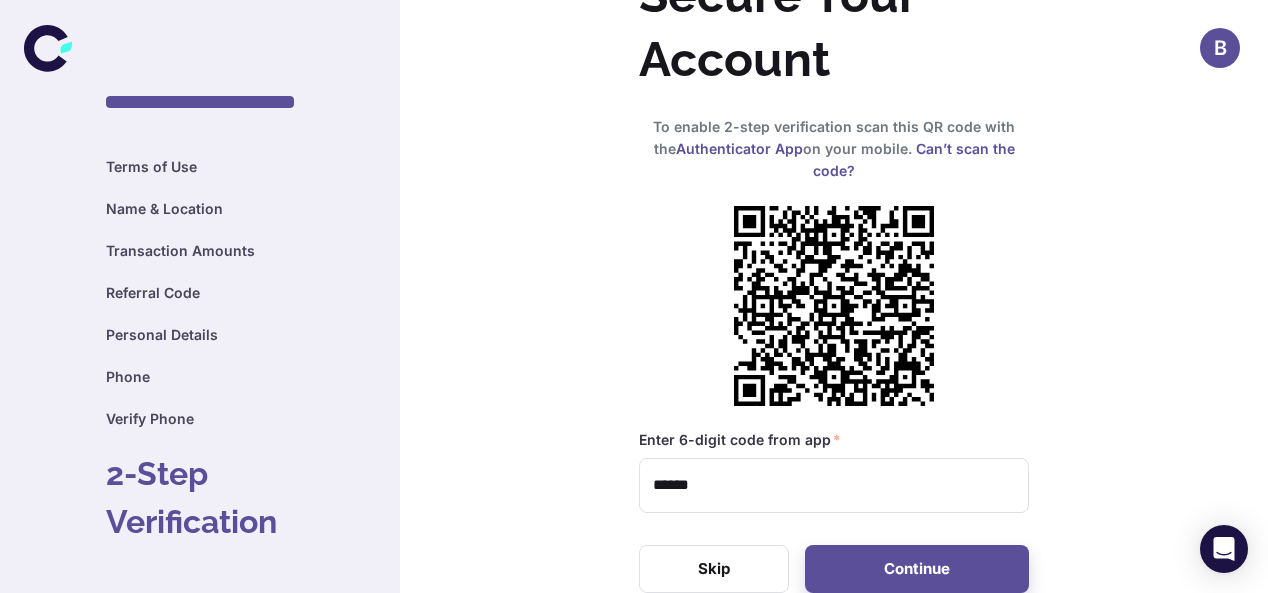 scroll, scrollTop: 61, scrollLeft: 0, axis: vertical 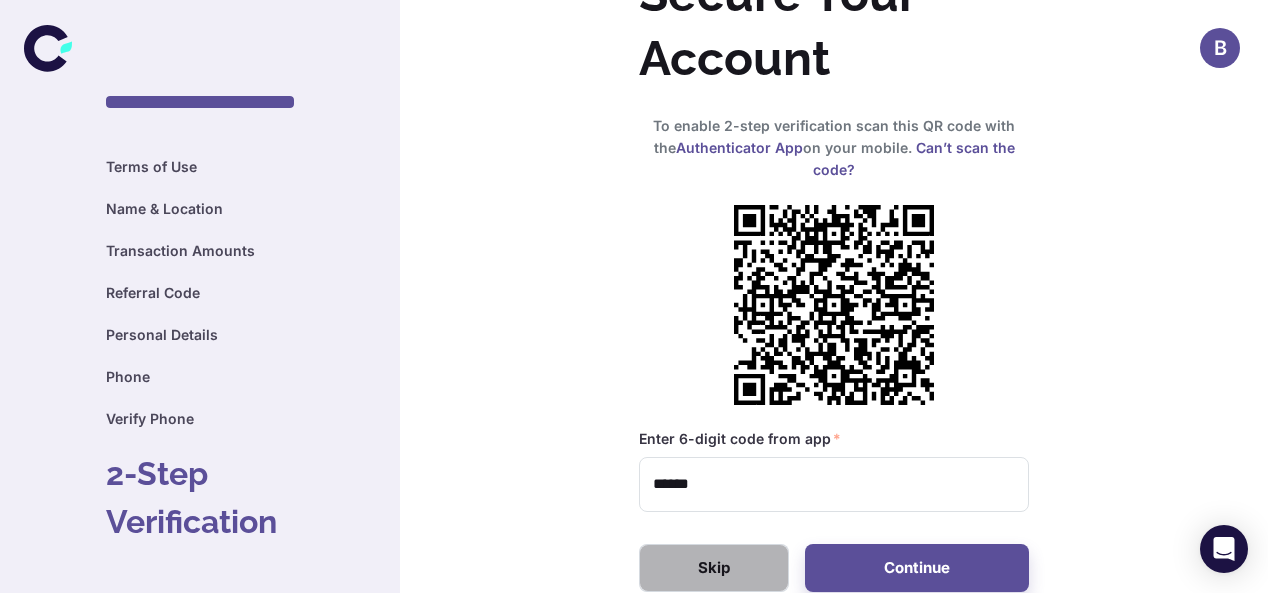 click on "Skip" at bounding box center (714, 568) 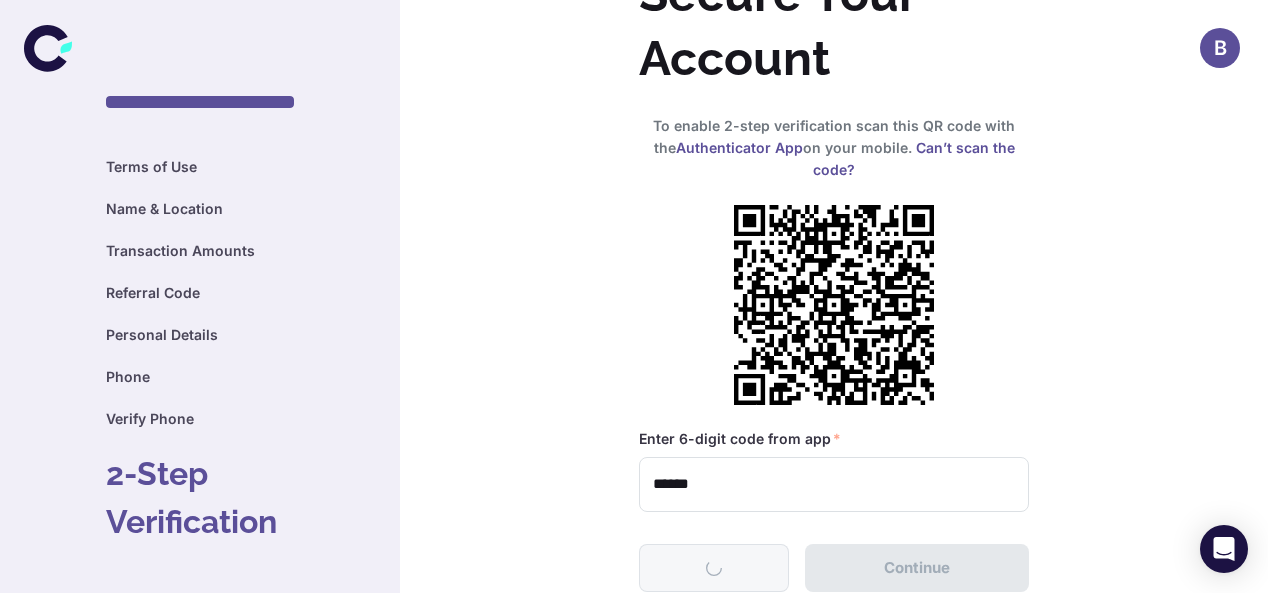 scroll, scrollTop: 0, scrollLeft: 0, axis: both 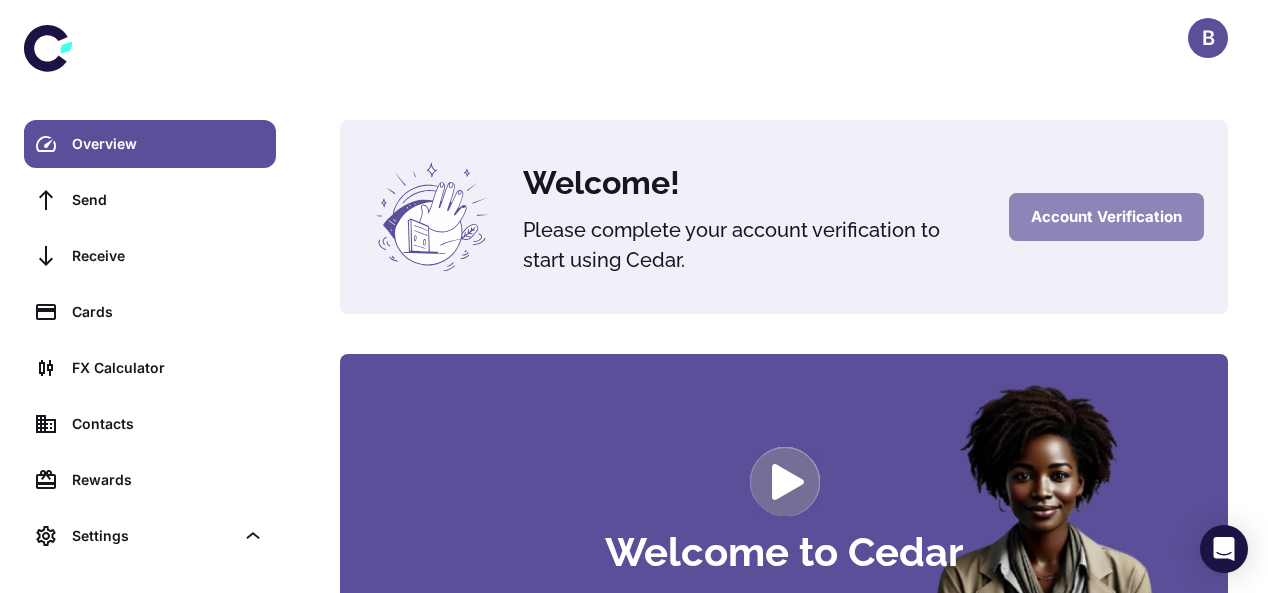 click on "Account Verification" at bounding box center (1106, 217) 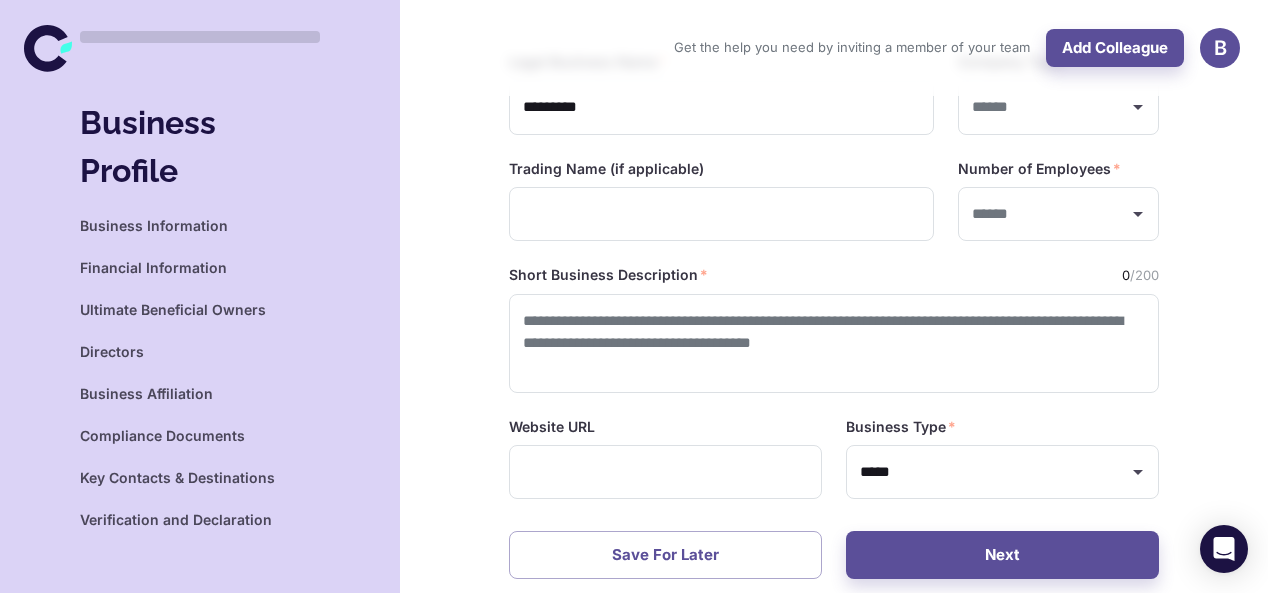 scroll, scrollTop: 0, scrollLeft: 0, axis: both 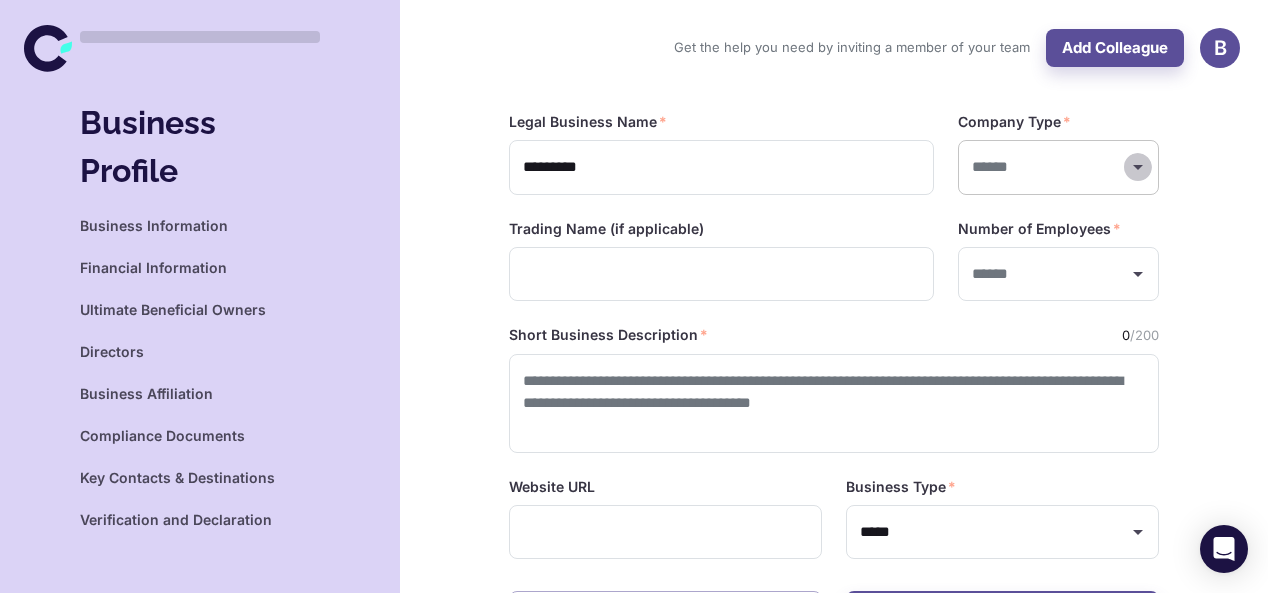 click at bounding box center (1138, 167) 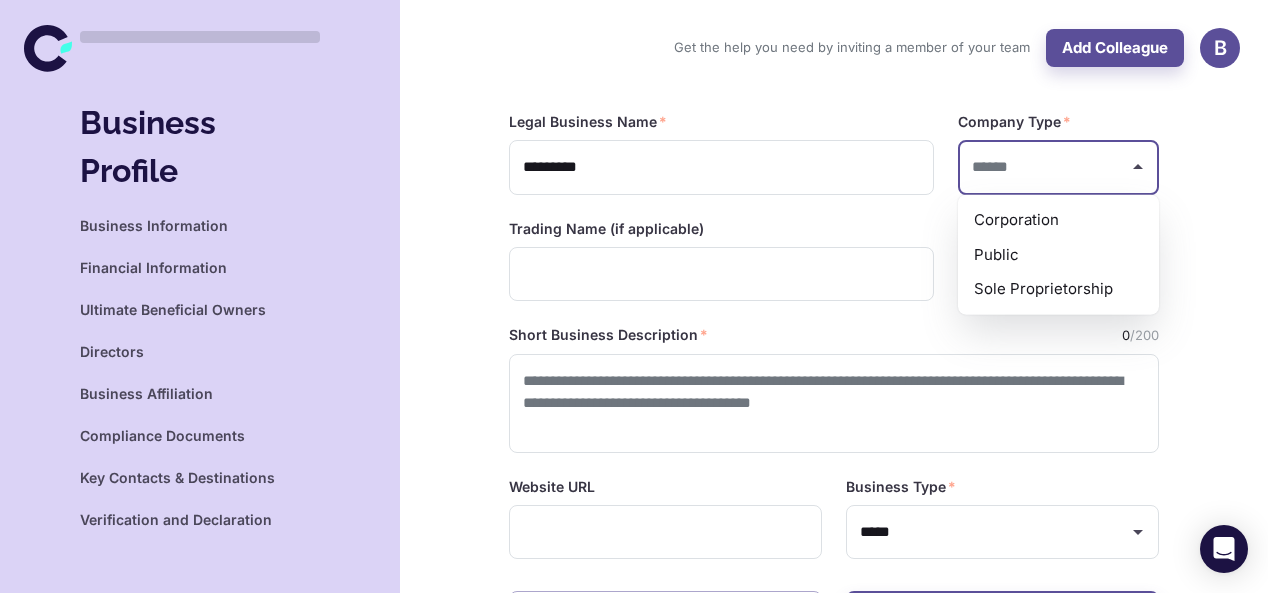 click on "Public" at bounding box center [1058, 254] 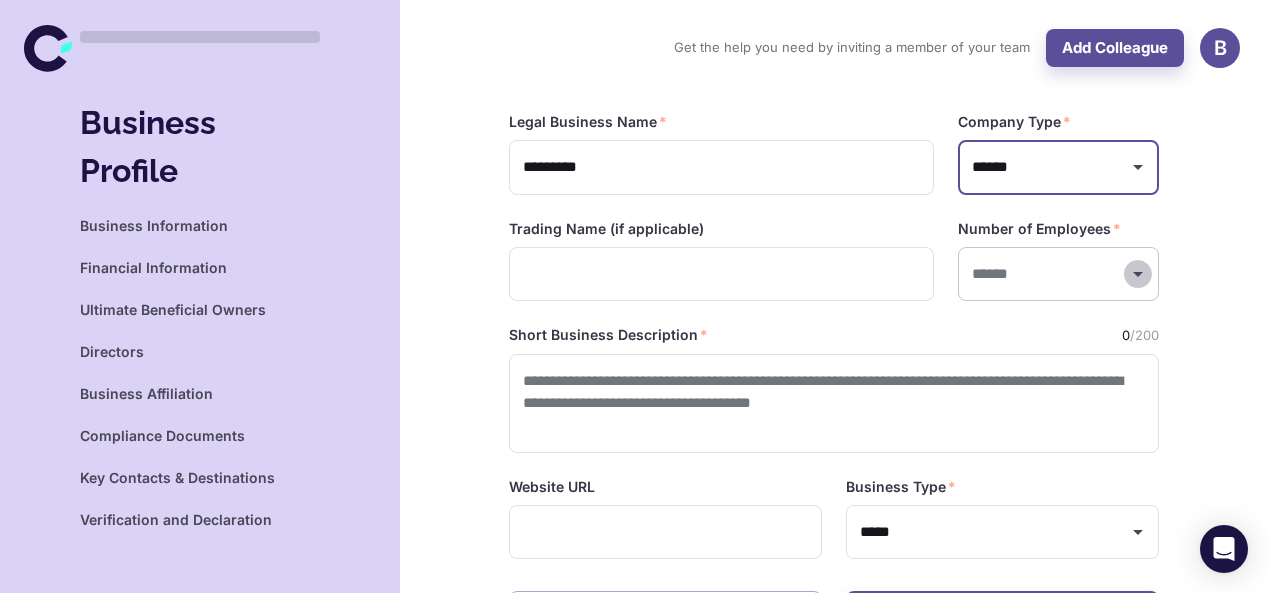 click at bounding box center (1138, 167) 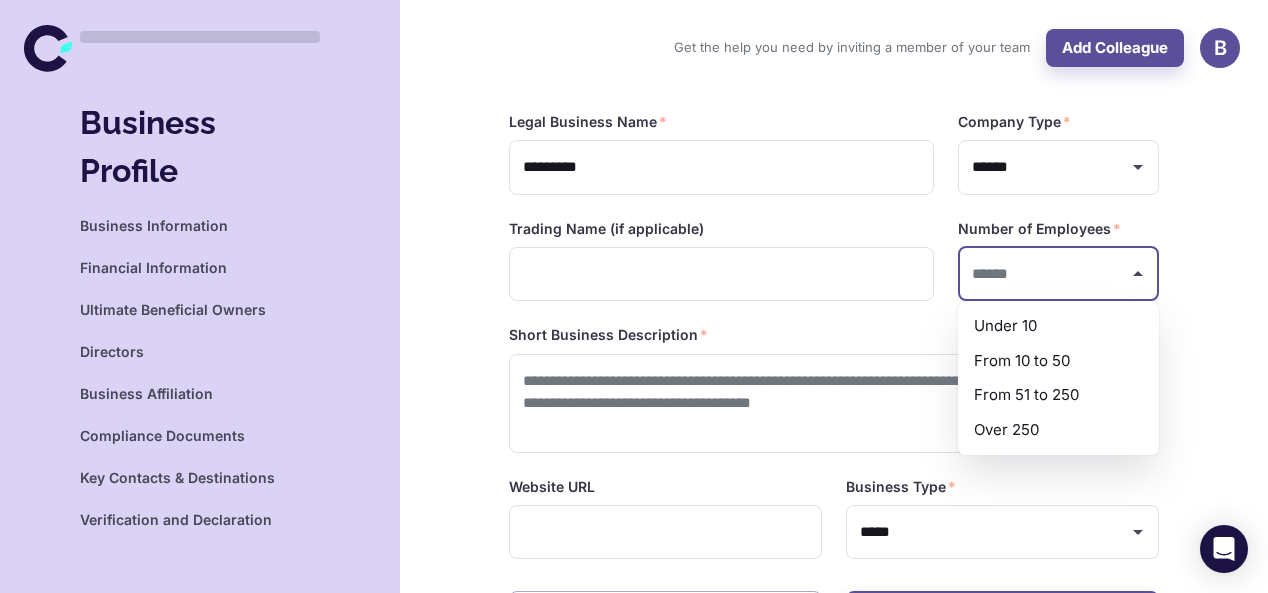 click on "Under 10" at bounding box center (1058, 326) 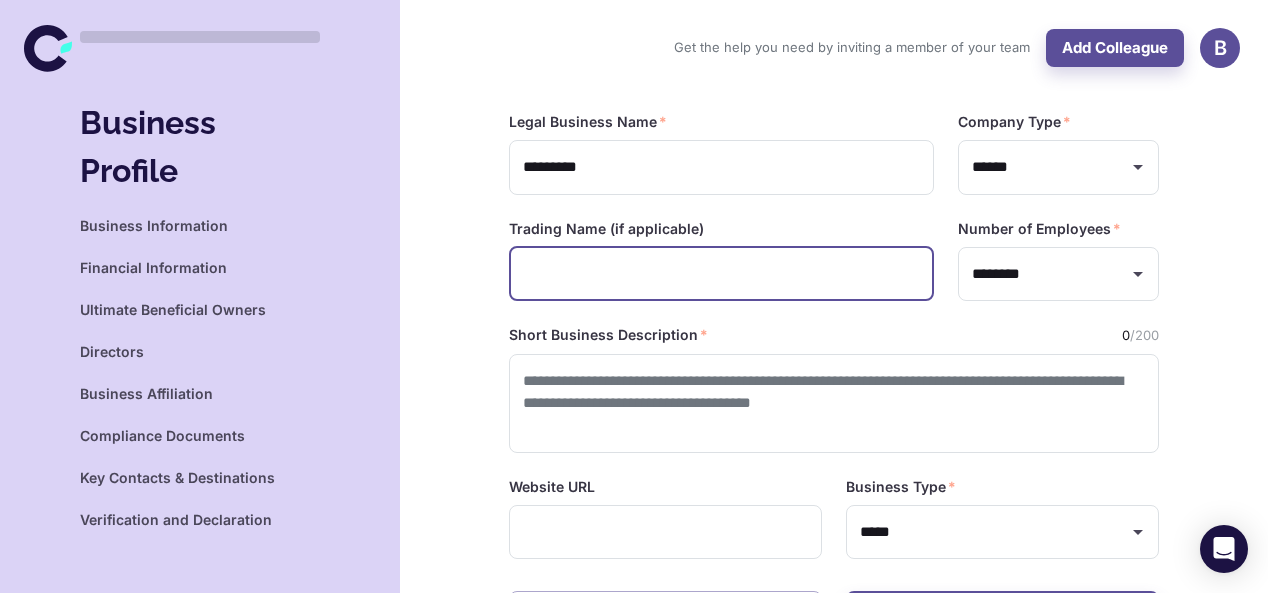 click at bounding box center (721, 274) 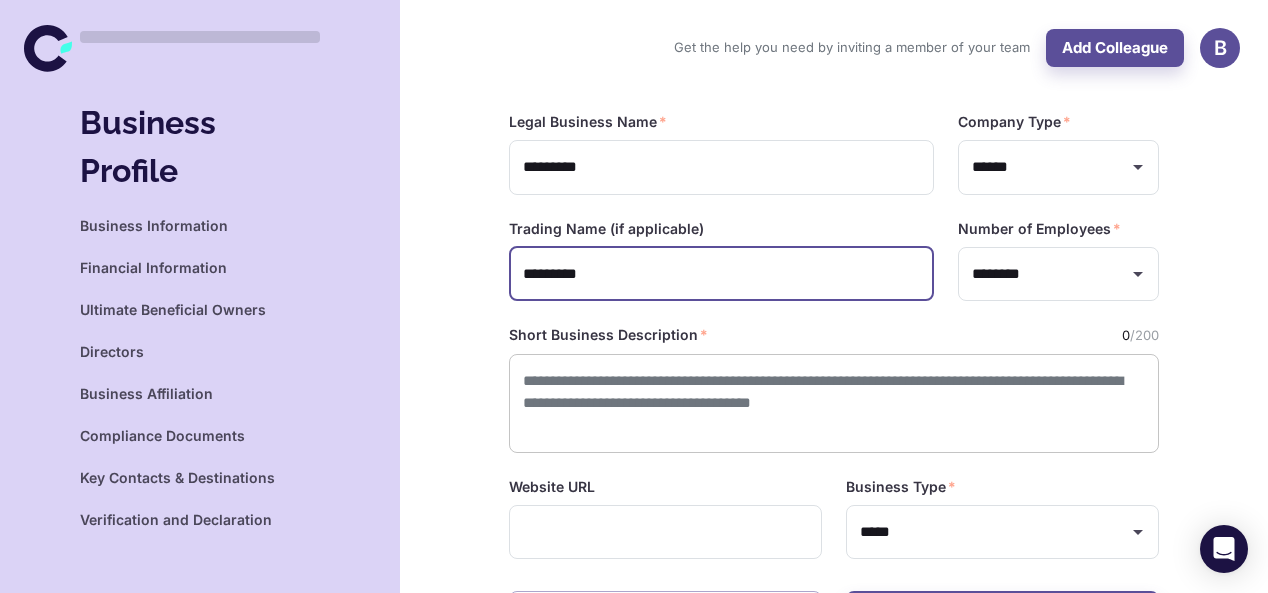 type on "*********" 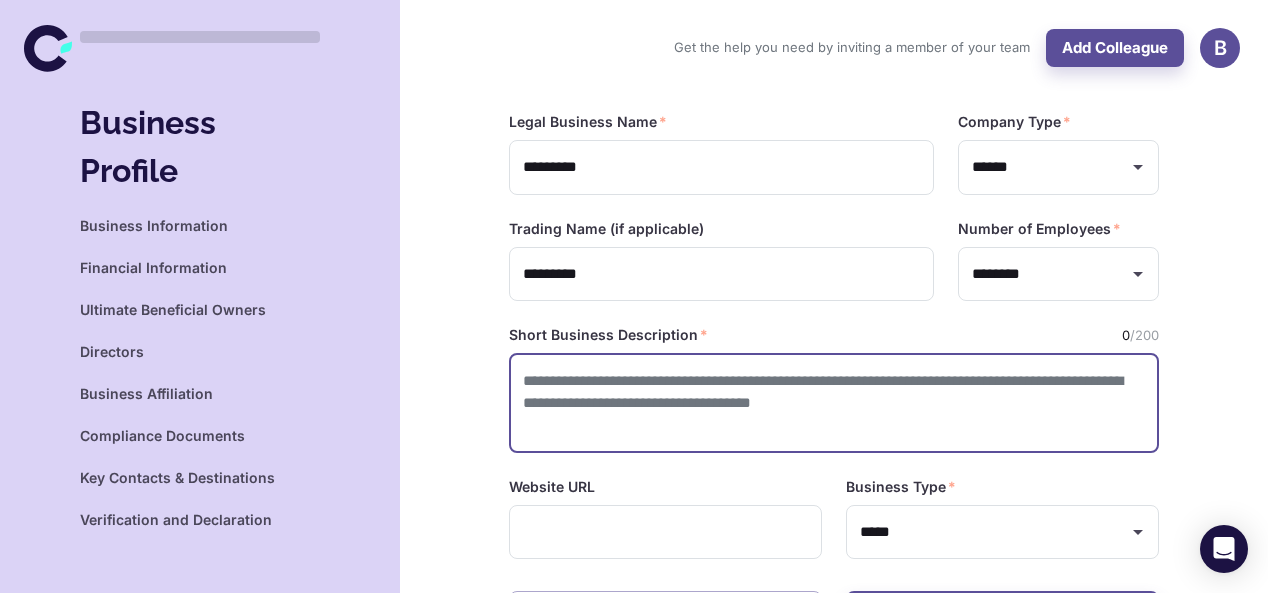 click at bounding box center [834, 403] 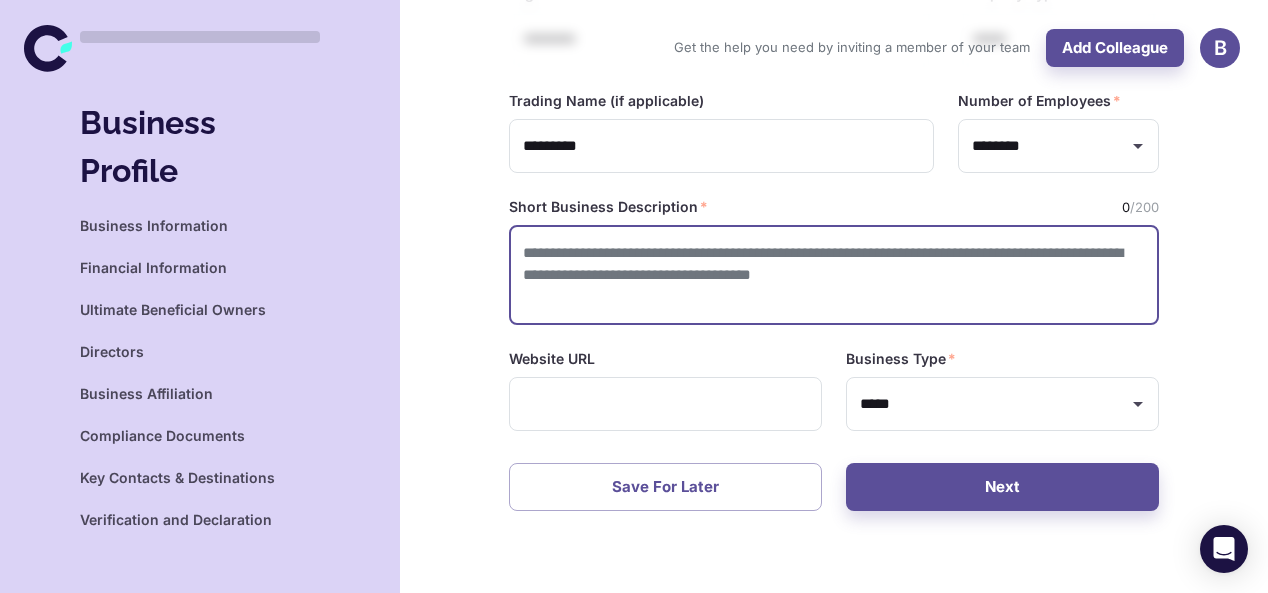 scroll, scrollTop: 158, scrollLeft: 0, axis: vertical 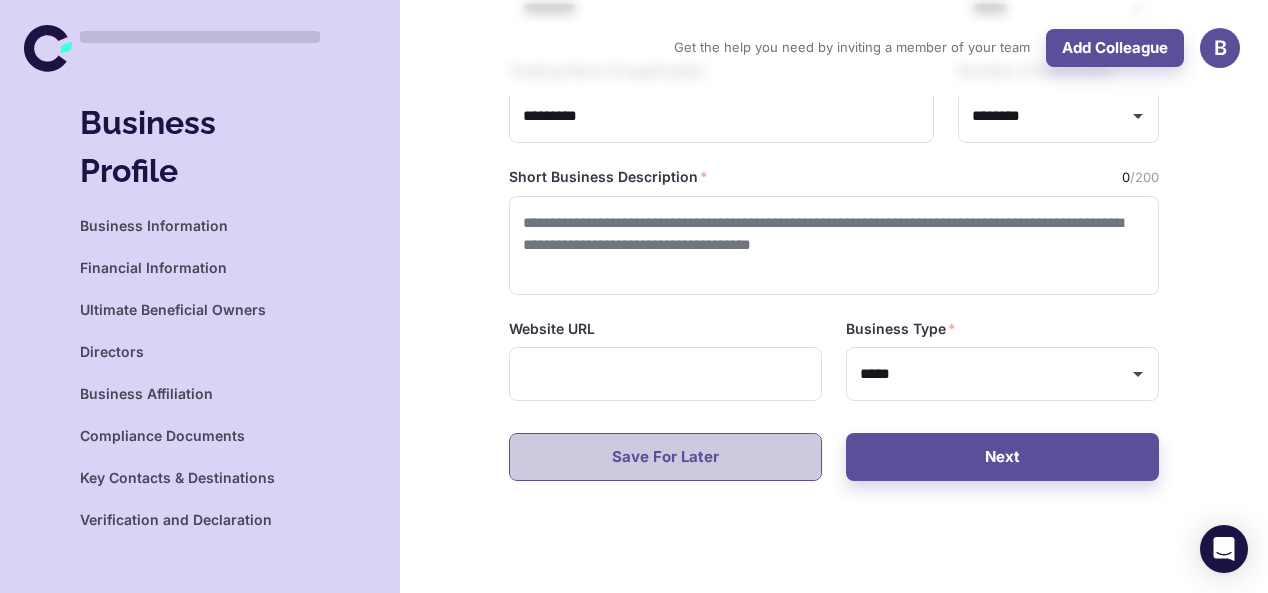 click on "Save for Later" at bounding box center (665, 457) 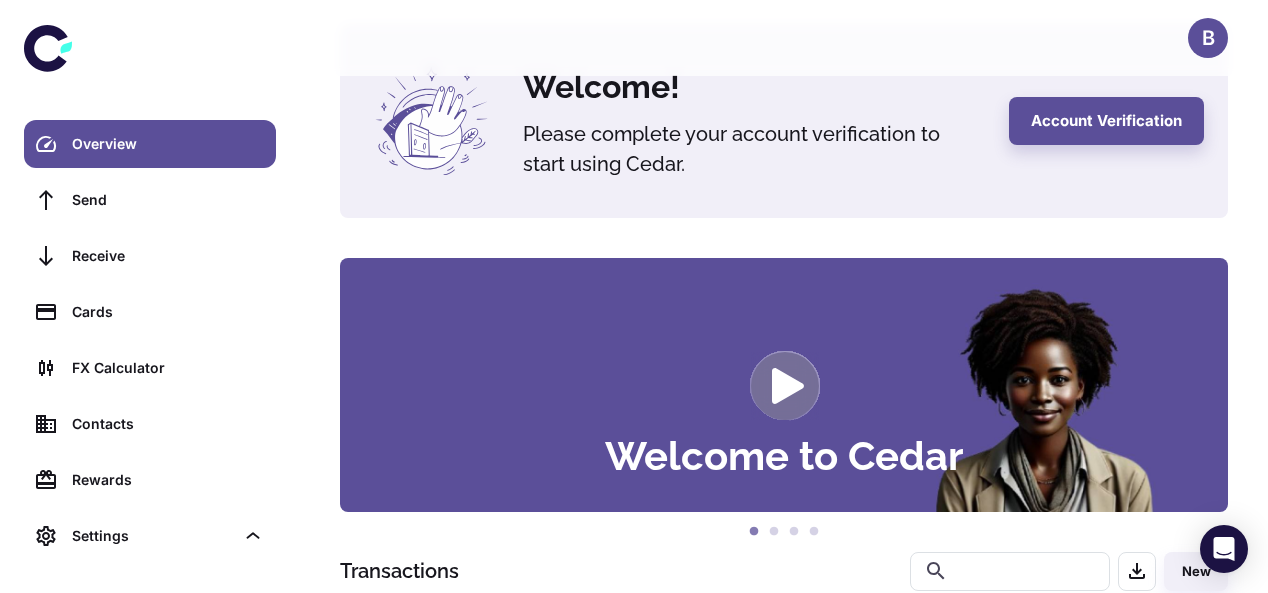 scroll, scrollTop: 0, scrollLeft: 0, axis: both 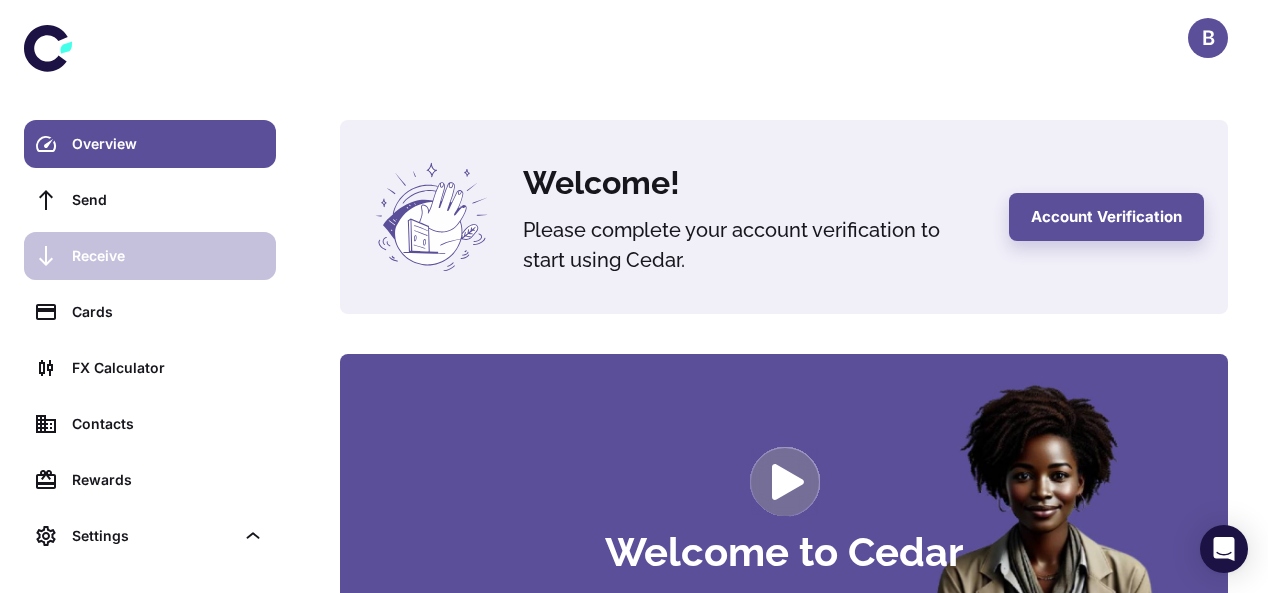 click on "Receive" at bounding box center [168, 256] 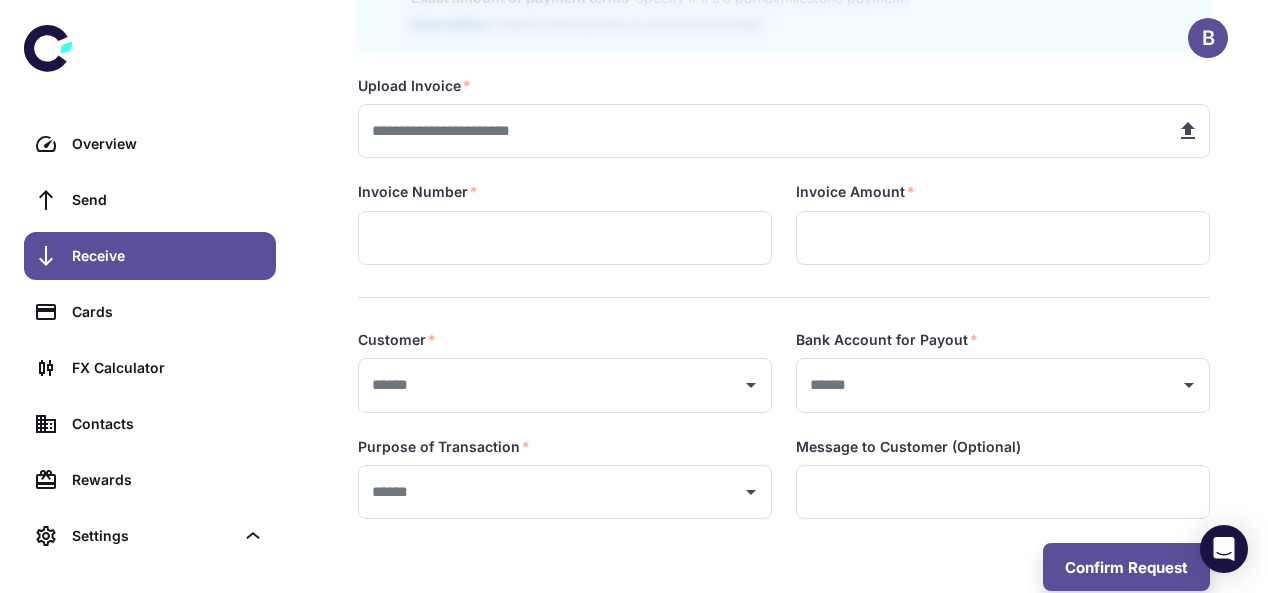 scroll, scrollTop: 416, scrollLeft: 0, axis: vertical 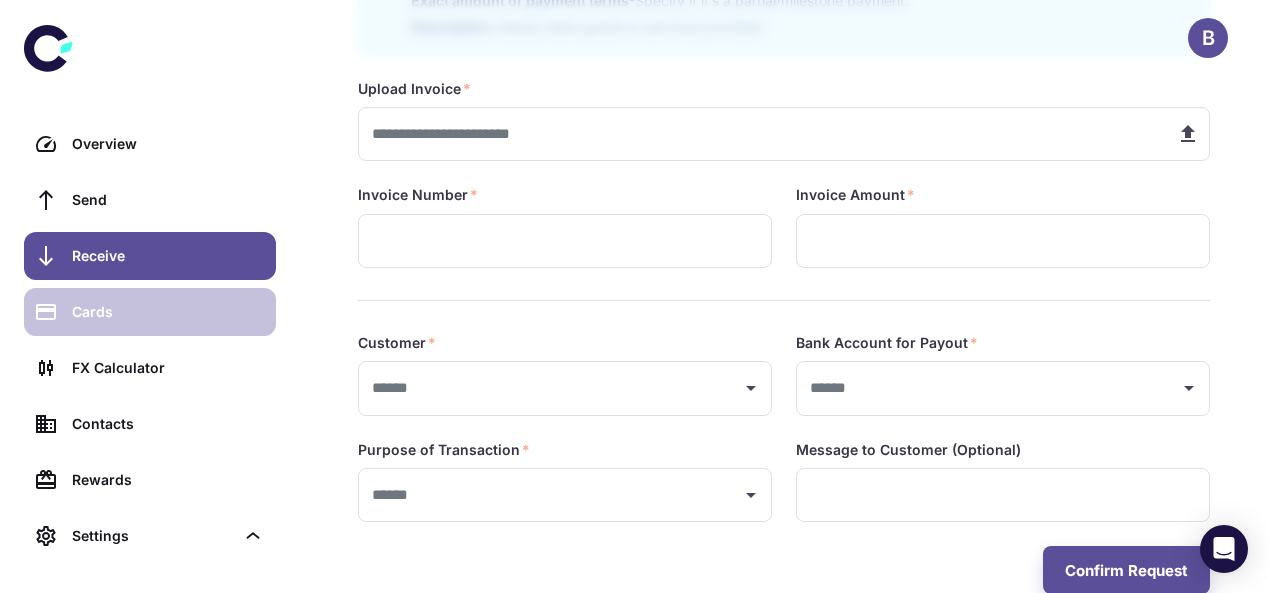 click on "Cards" at bounding box center [168, 312] 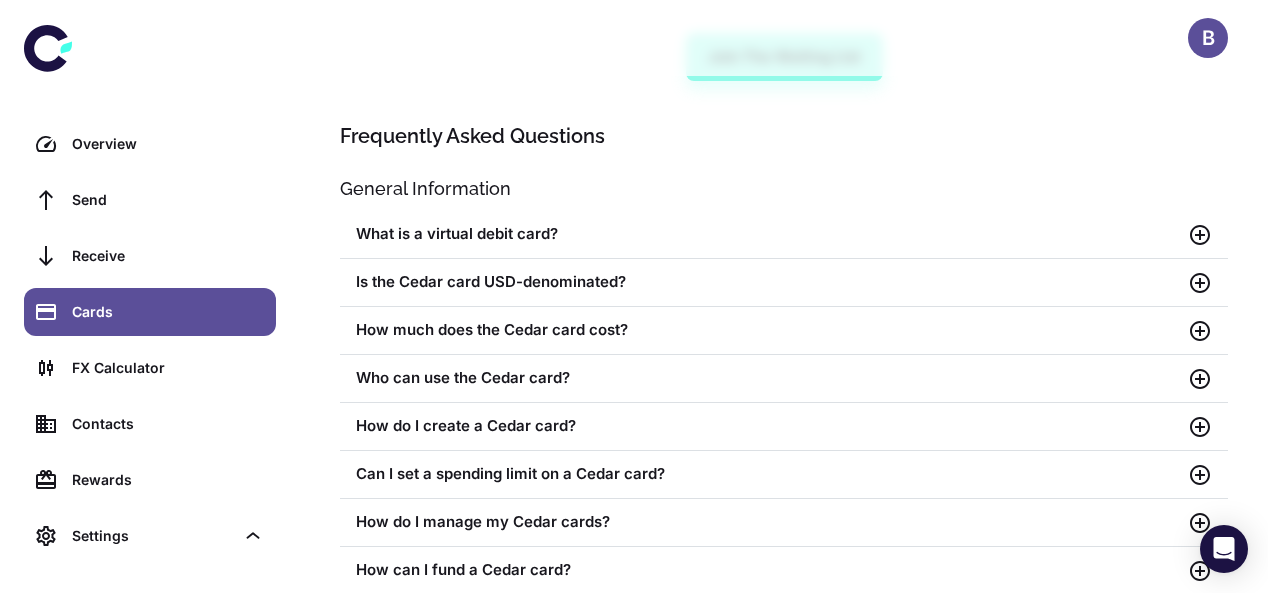 scroll, scrollTop: 960, scrollLeft: 0, axis: vertical 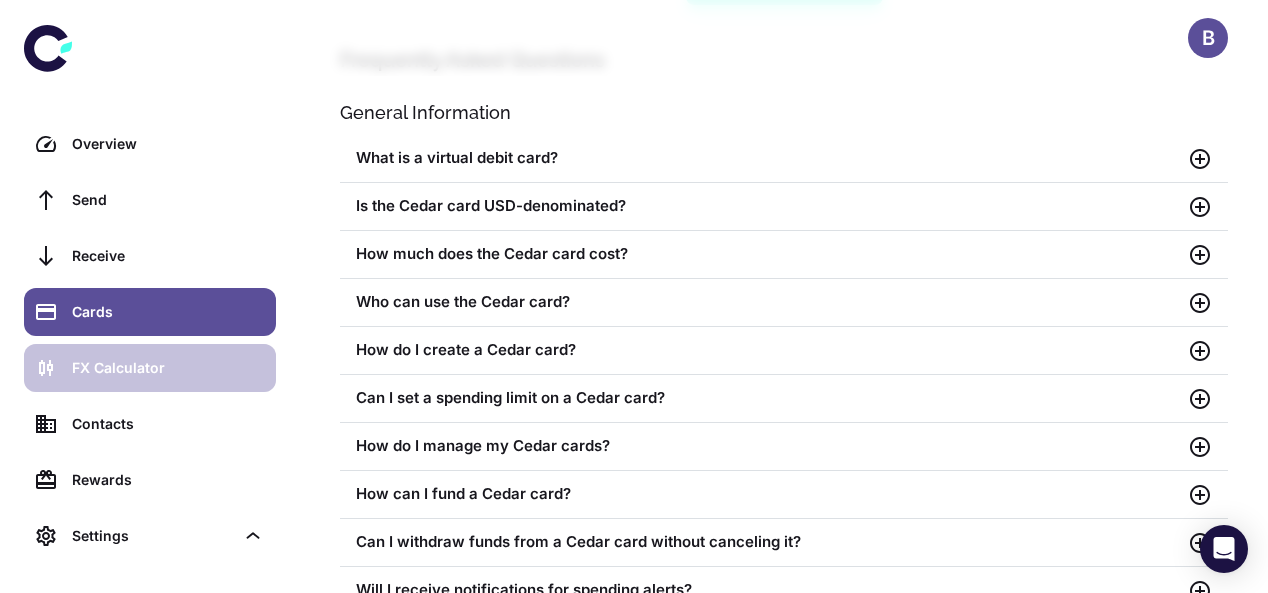 click on "FX Calculator" at bounding box center (150, 368) 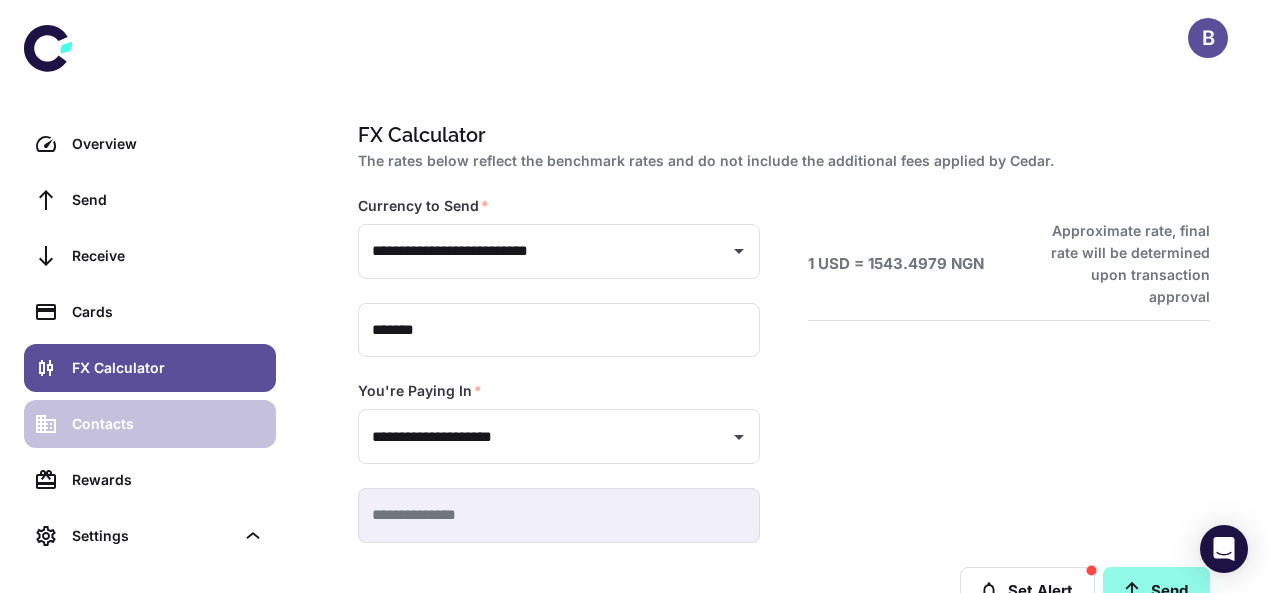 click on "Contacts" at bounding box center (168, 424) 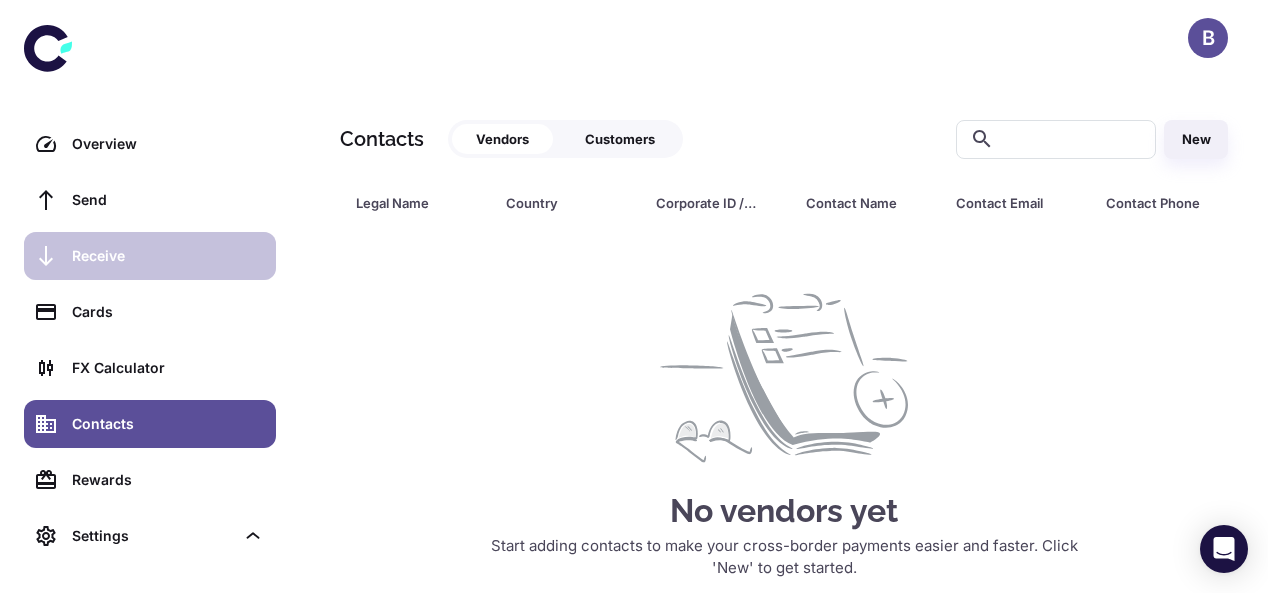 click on "Receive" at bounding box center [150, 256] 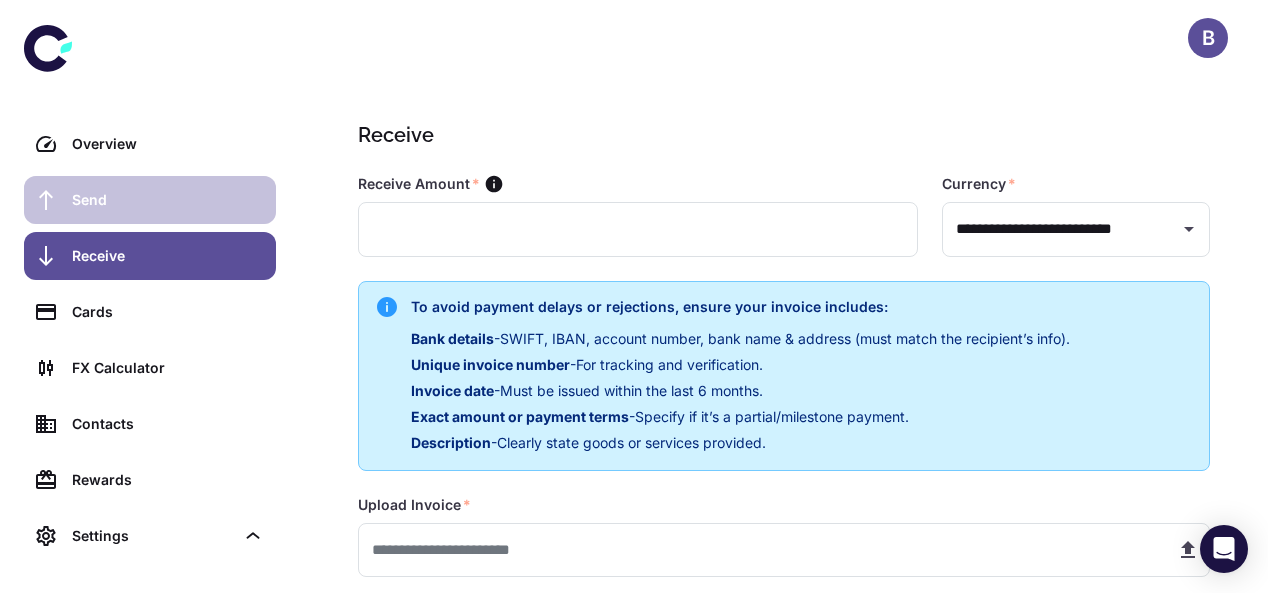 click on "Send" at bounding box center [150, 200] 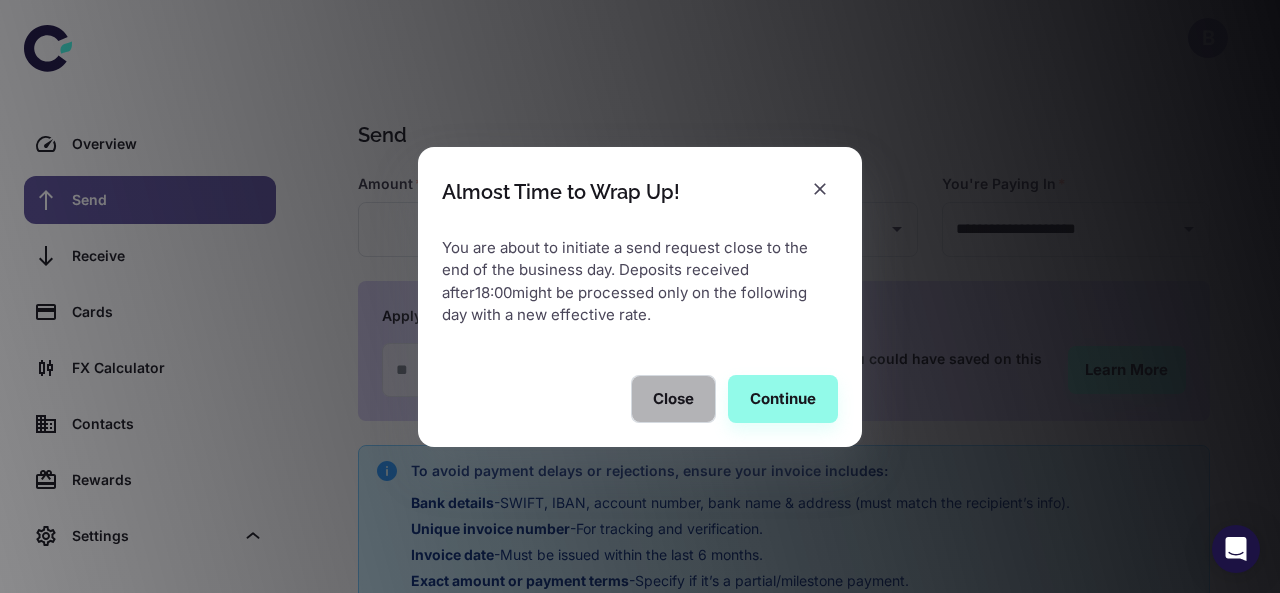 click on "Close" at bounding box center (673, 399) 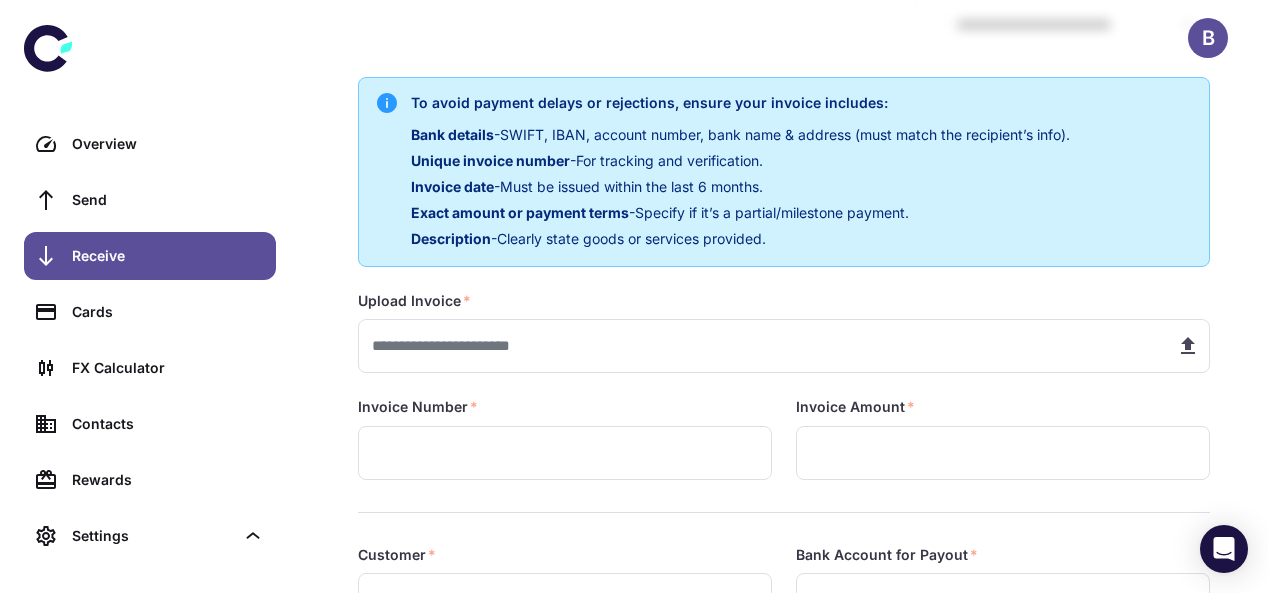 scroll, scrollTop: 0, scrollLeft: 0, axis: both 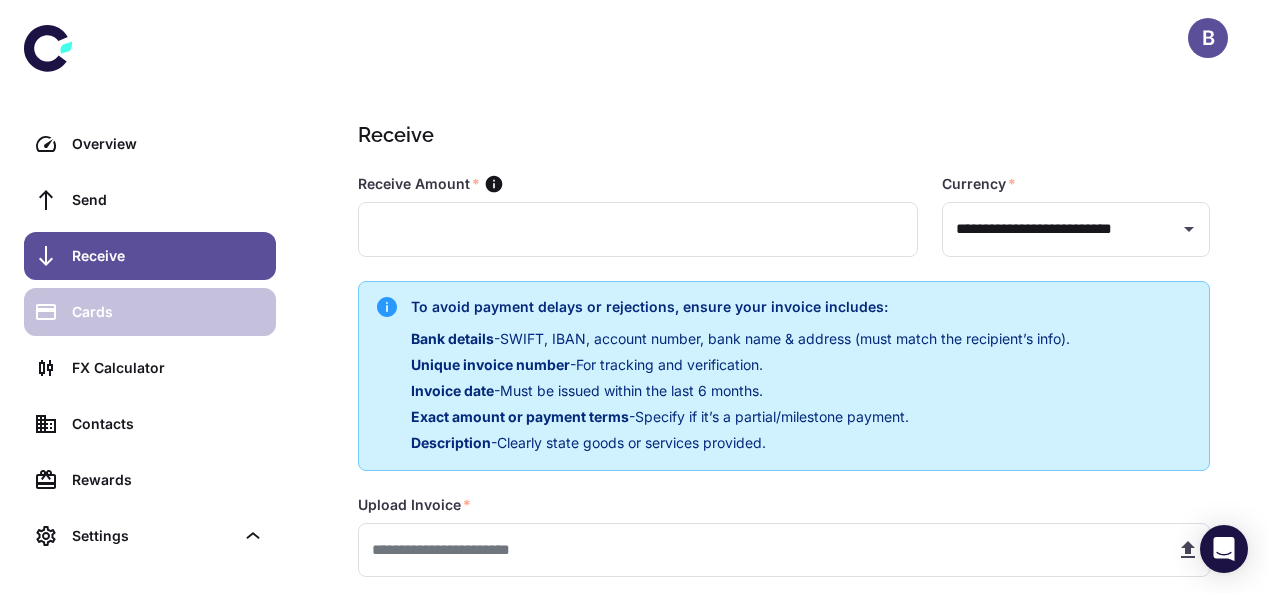 click on "Cards" at bounding box center (150, 312) 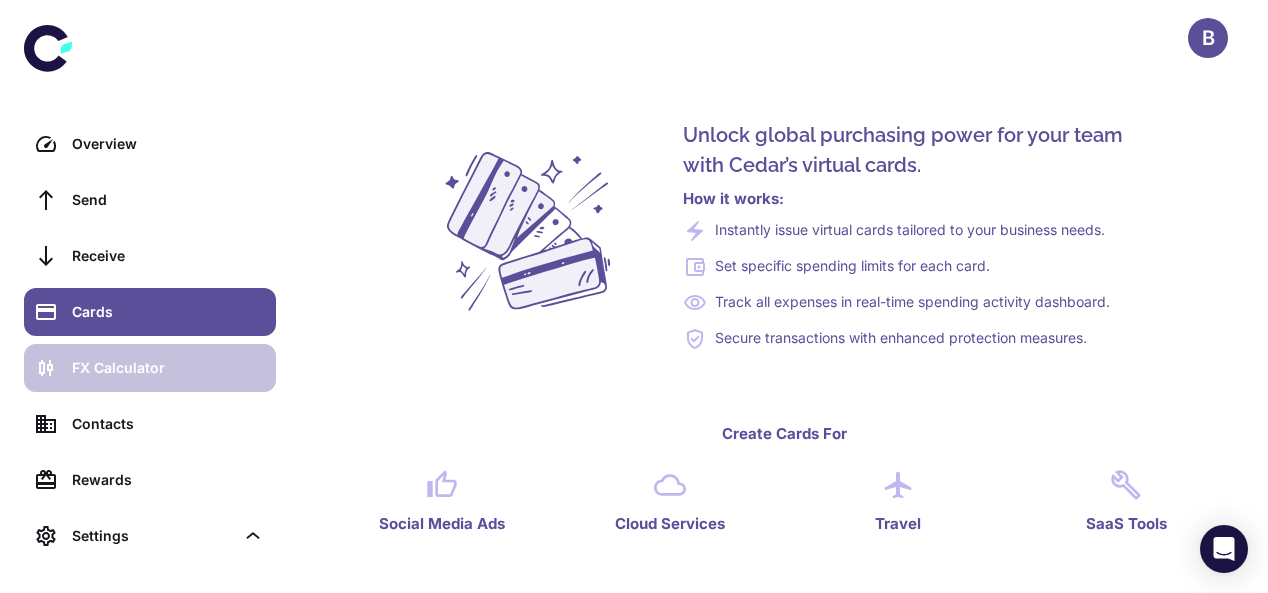 click on "FX Calculator" at bounding box center (168, 368) 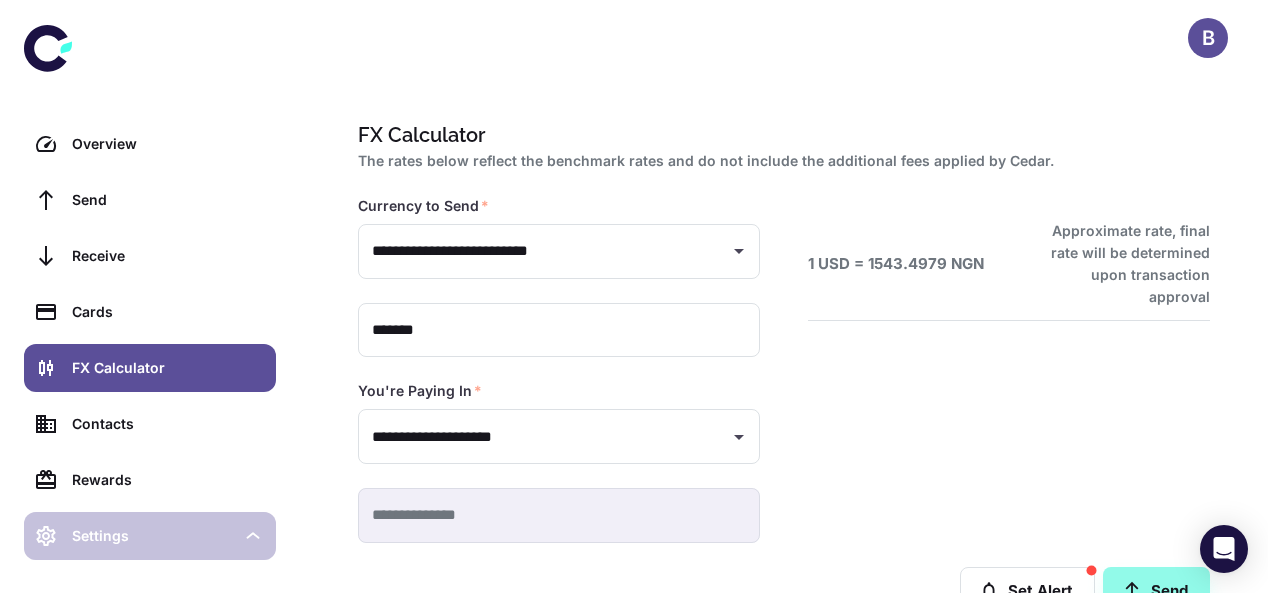 click at bounding box center [253, 535] 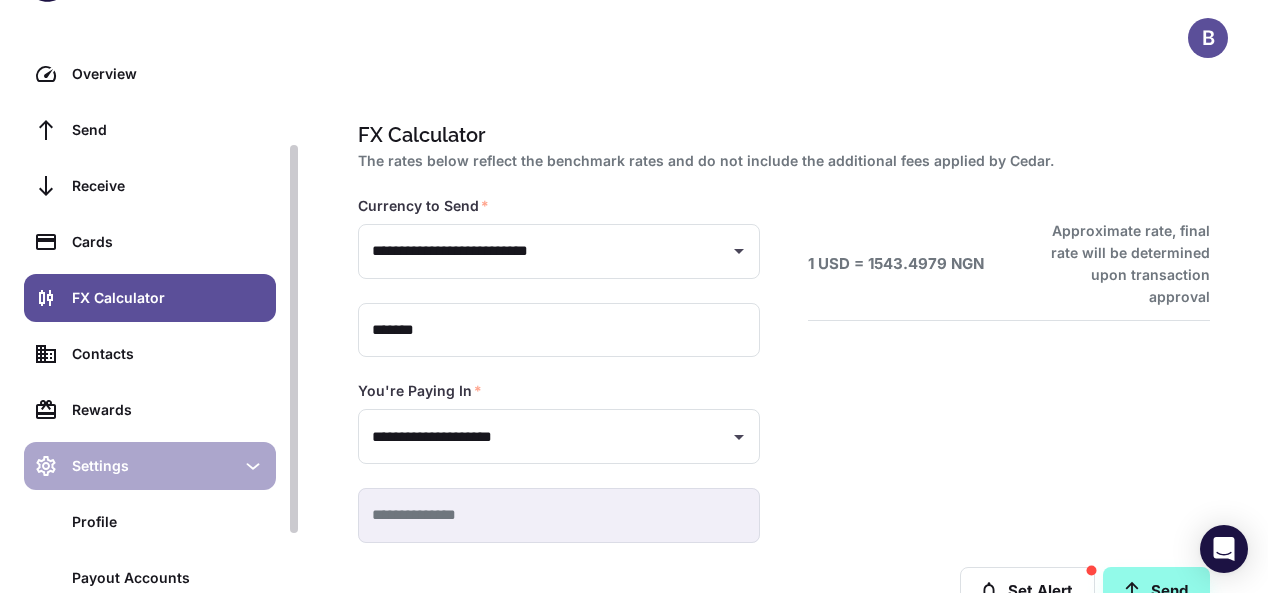 scroll, scrollTop: 0, scrollLeft: 0, axis: both 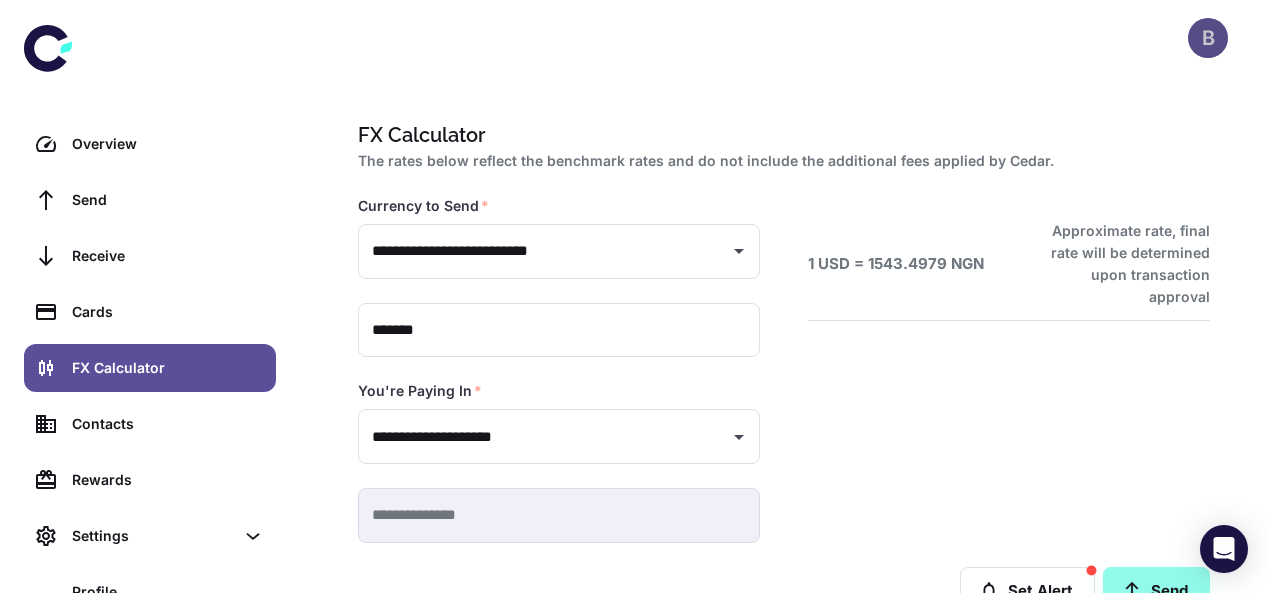 click on "B" at bounding box center (1208, 38) 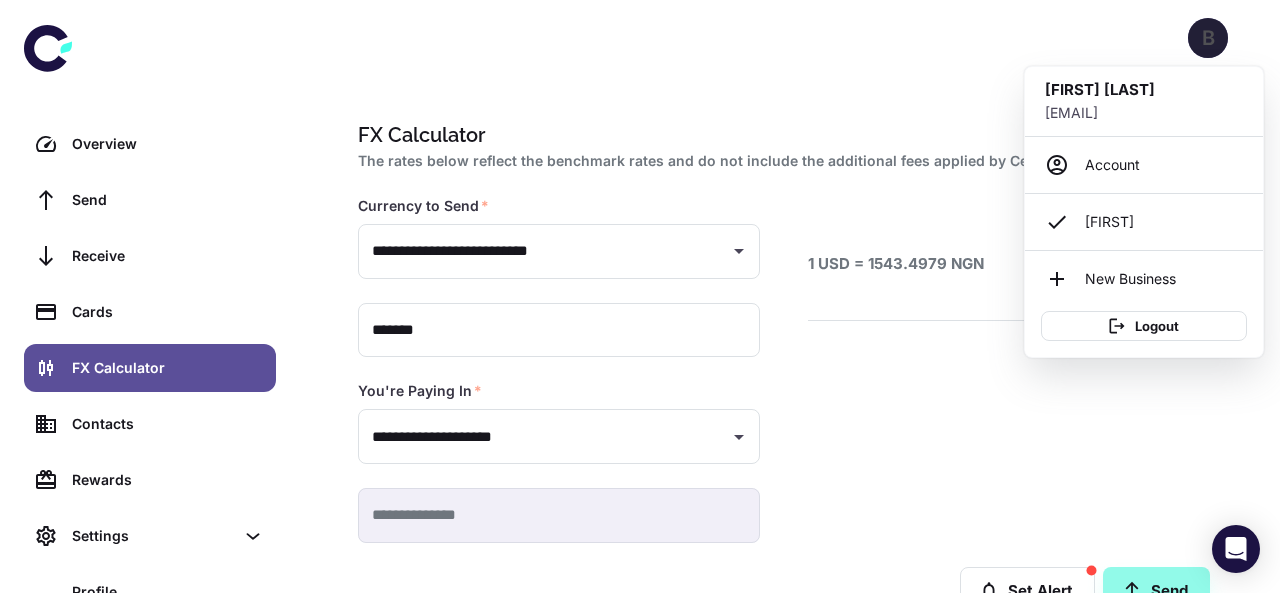 click at bounding box center (640, 296) 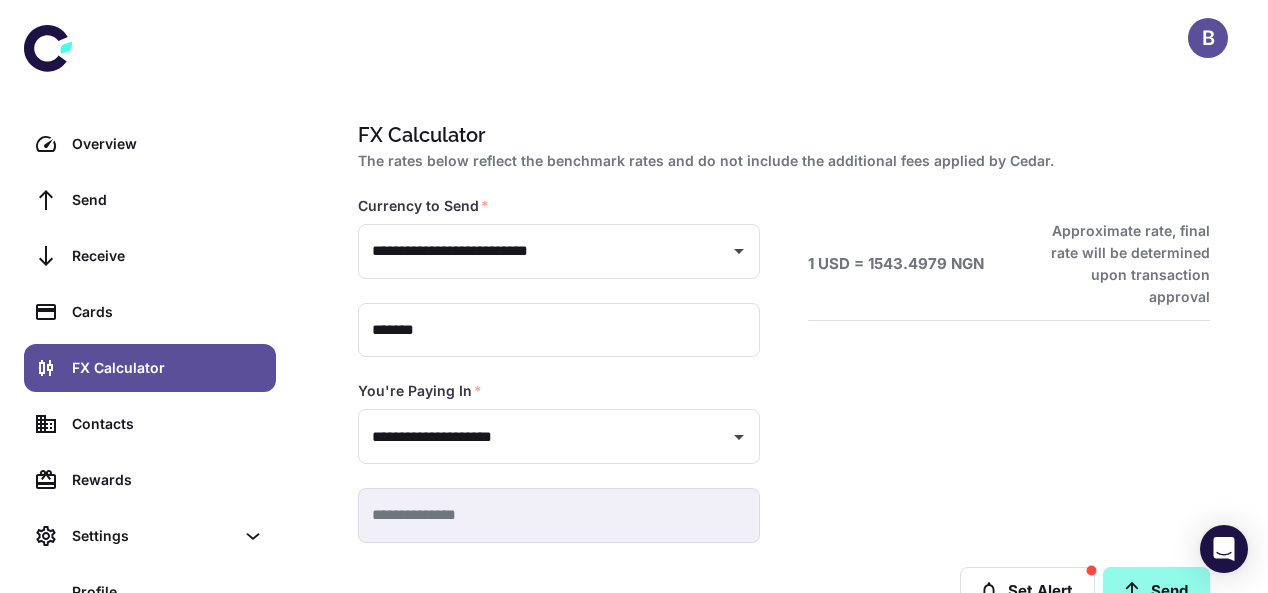 type 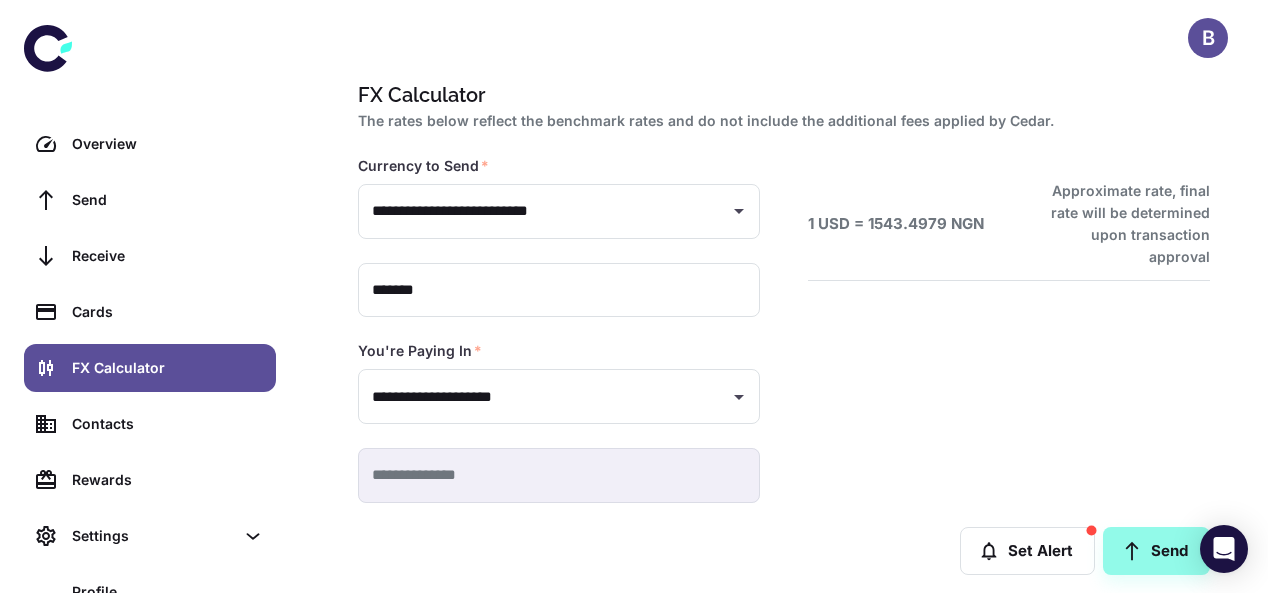 scroll, scrollTop: 61, scrollLeft: 0, axis: vertical 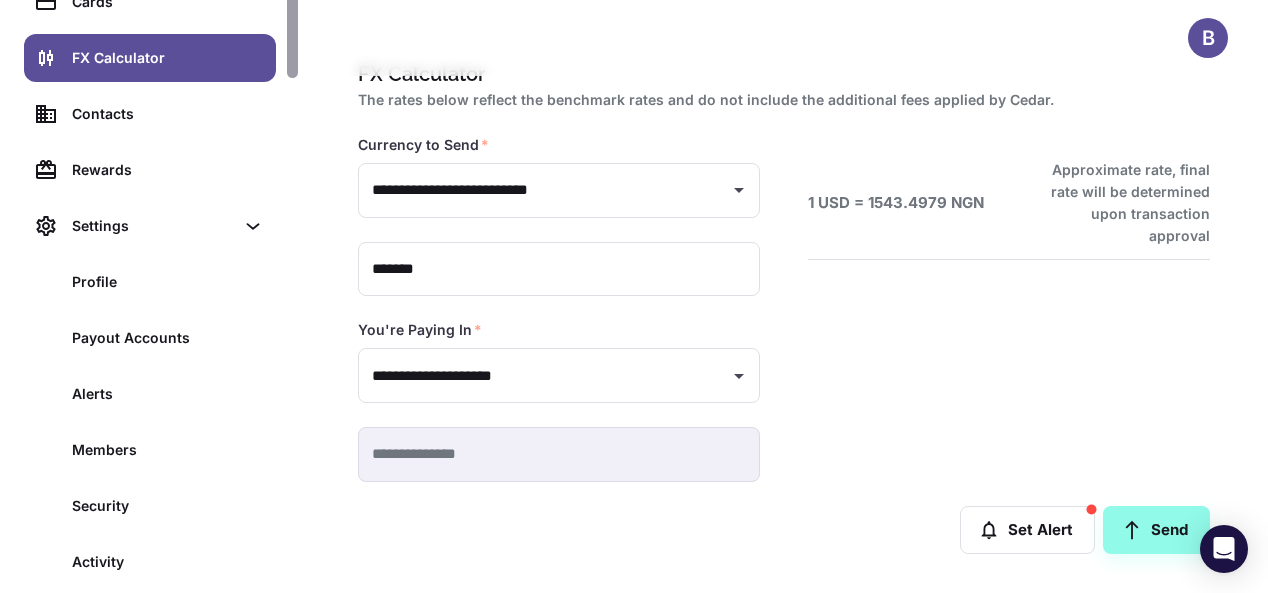 click at bounding box center [292, -14] 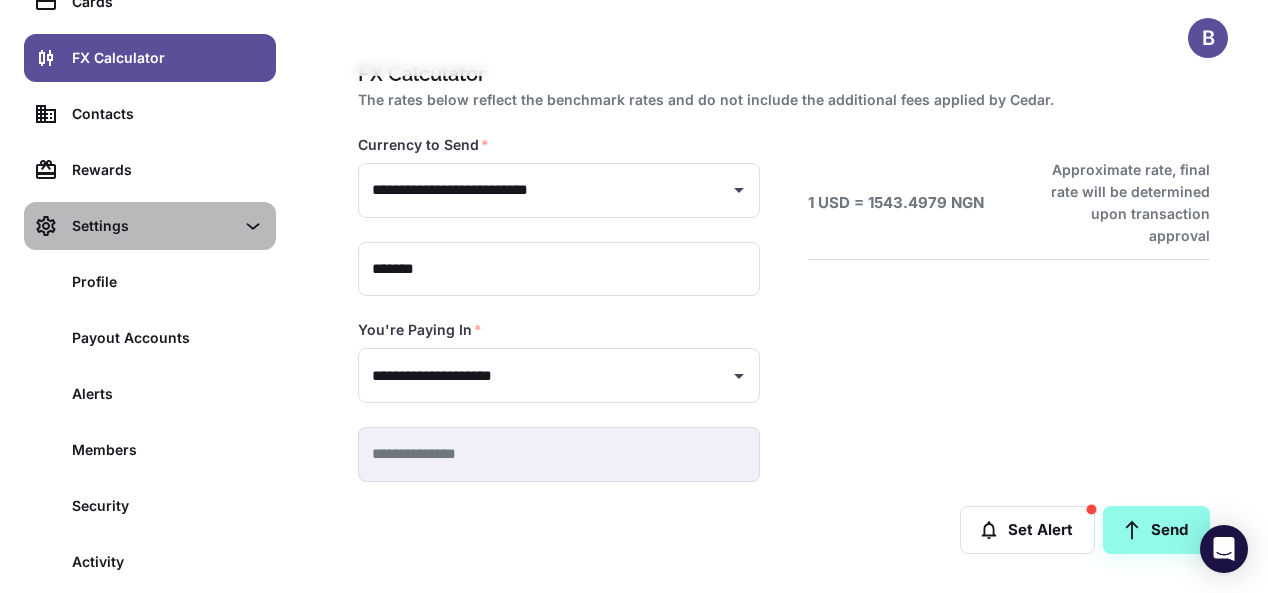 click at bounding box center (253, 226) 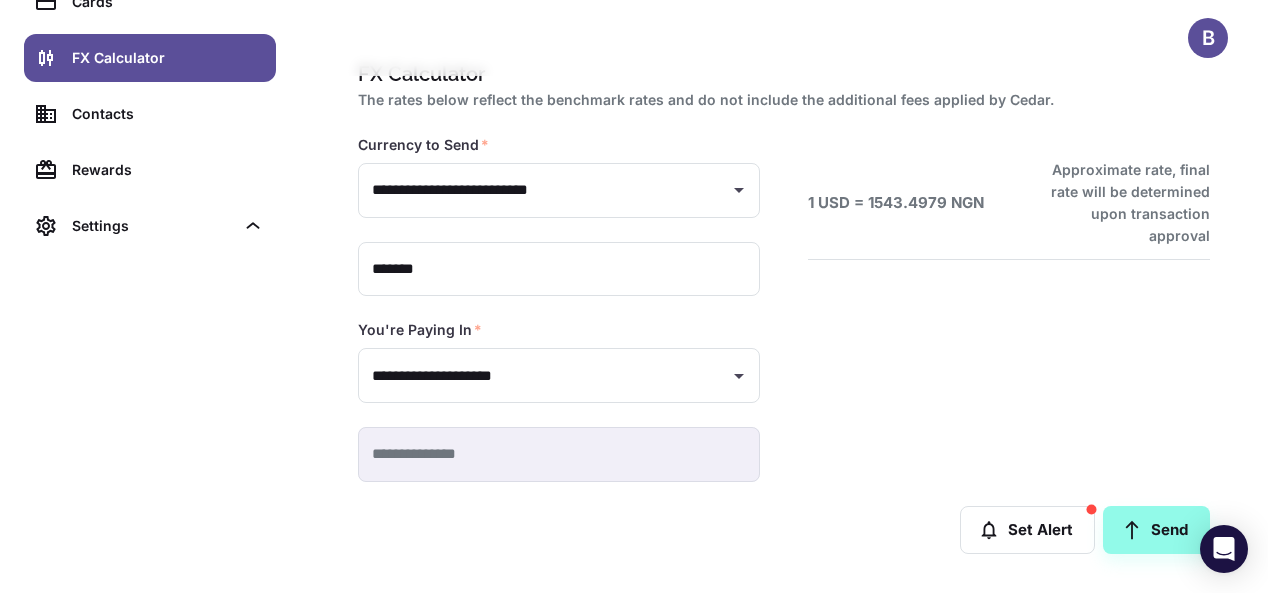 scroll, scrollTop: 310, scrollLeft: 0, axis: vertical 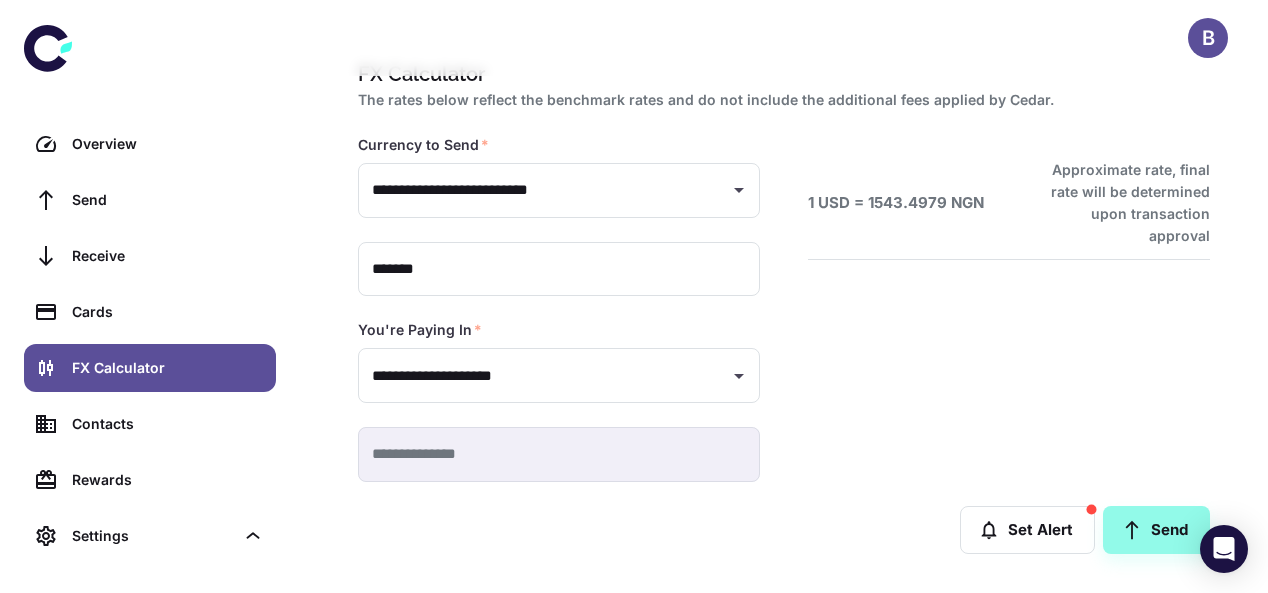click on "Overview Send Receive Cards FX Calculator Contacts Rewards Settings" at bounding box center [150, 296] 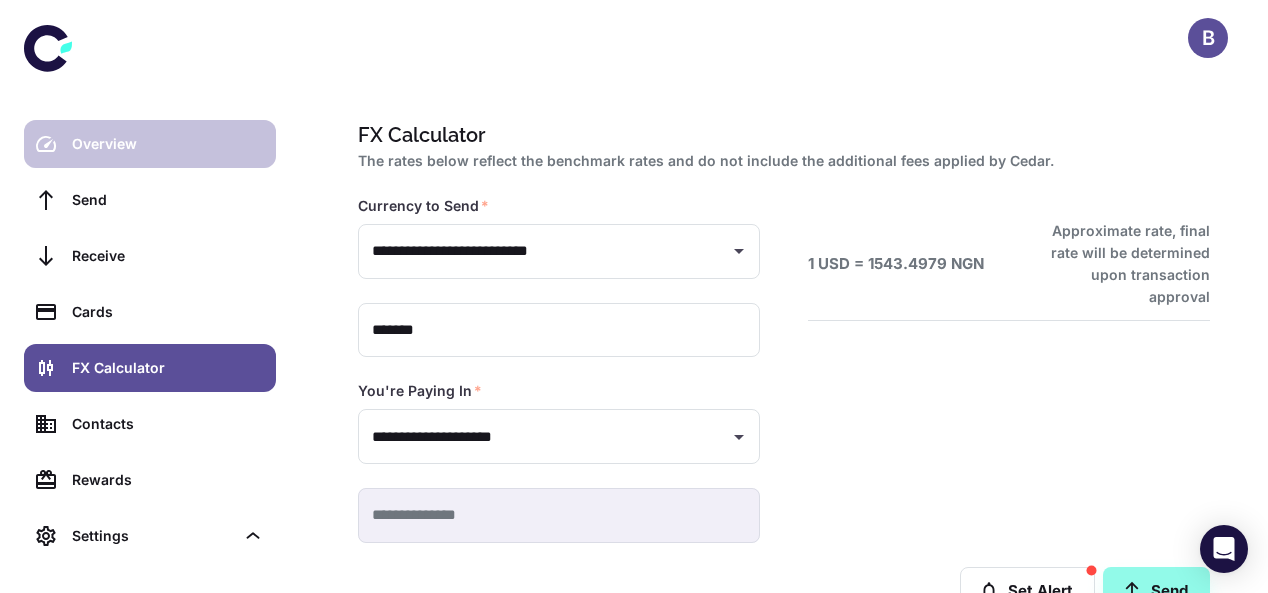 click on "Overview" at bounding box center (150, 144) 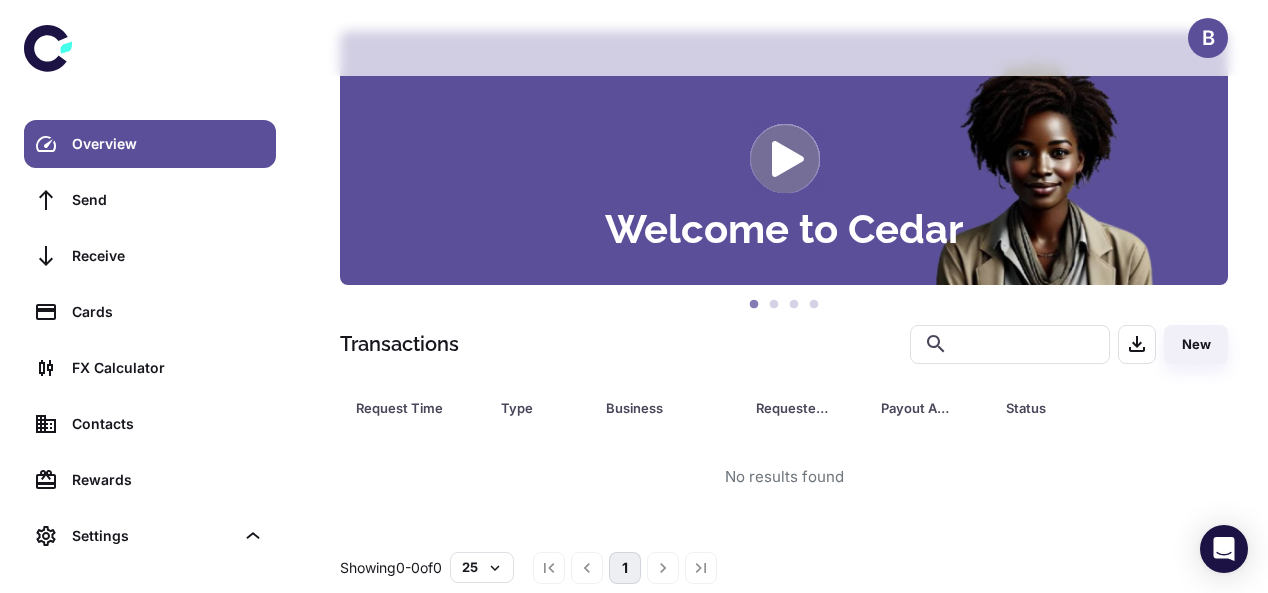 scroll, scrollTop: 353, scrollLeft: 0, axis: vertical 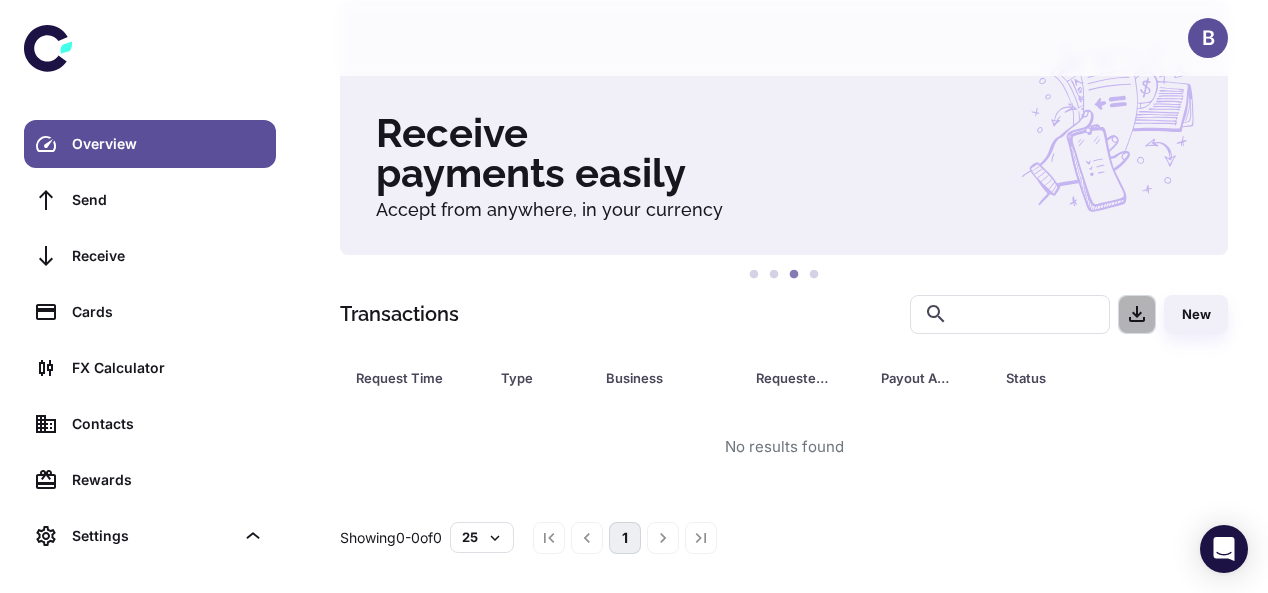 click at bounding box center [1137, 314] 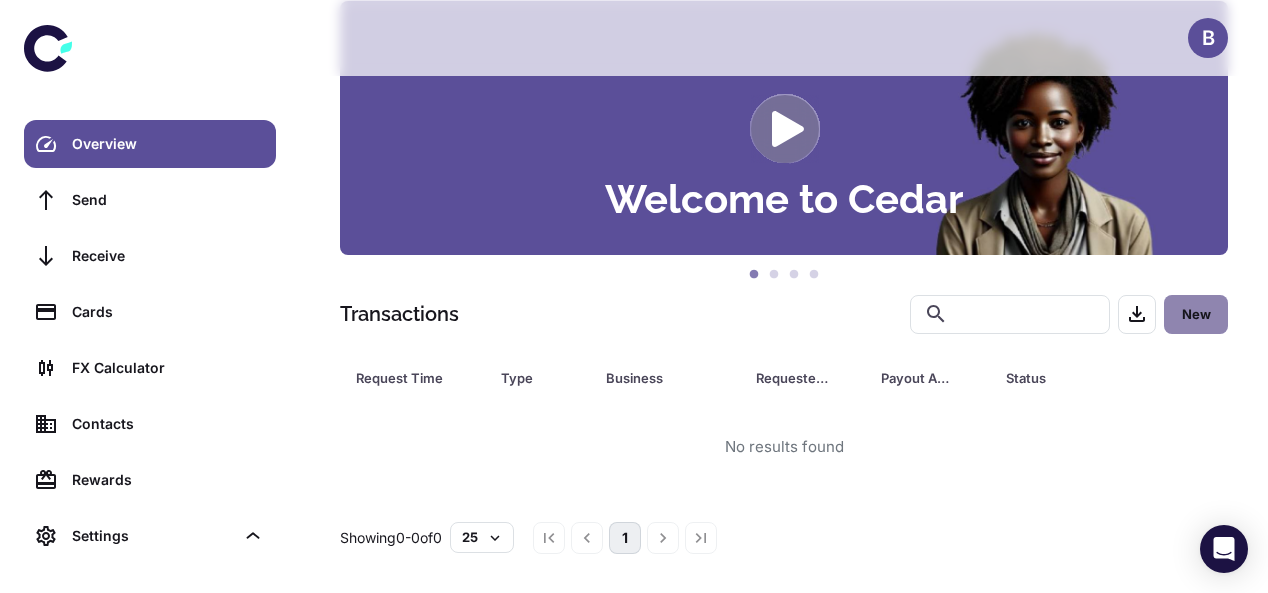 click on "New" at bounding box center (1196, 314) 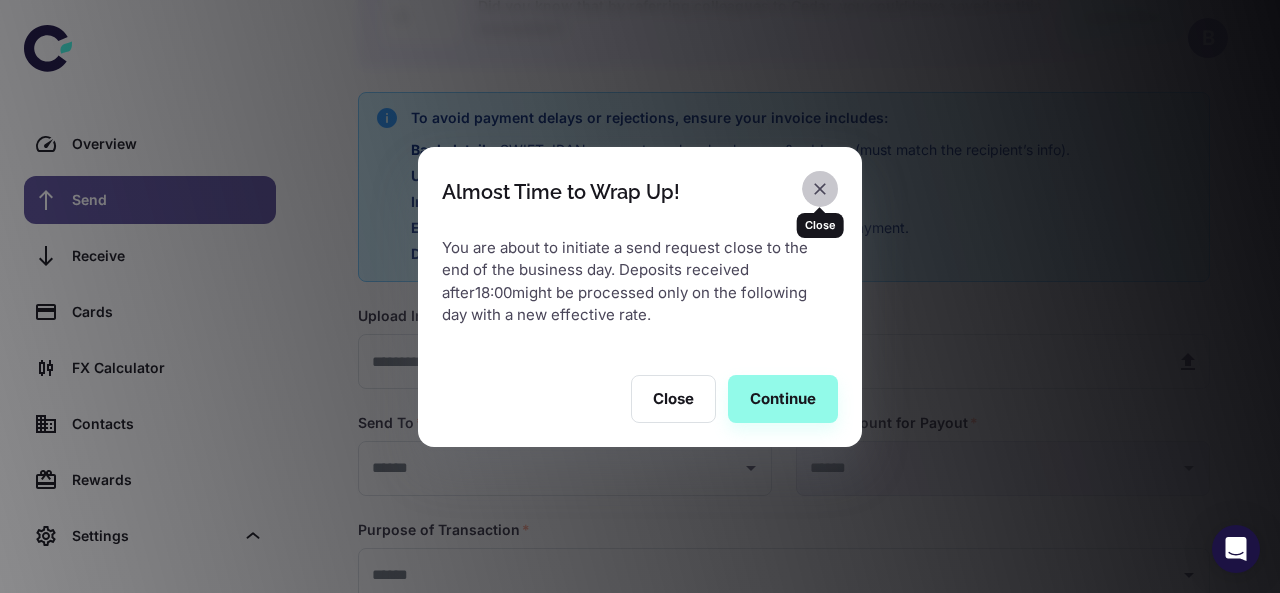 click at bounding box center [820, 189] 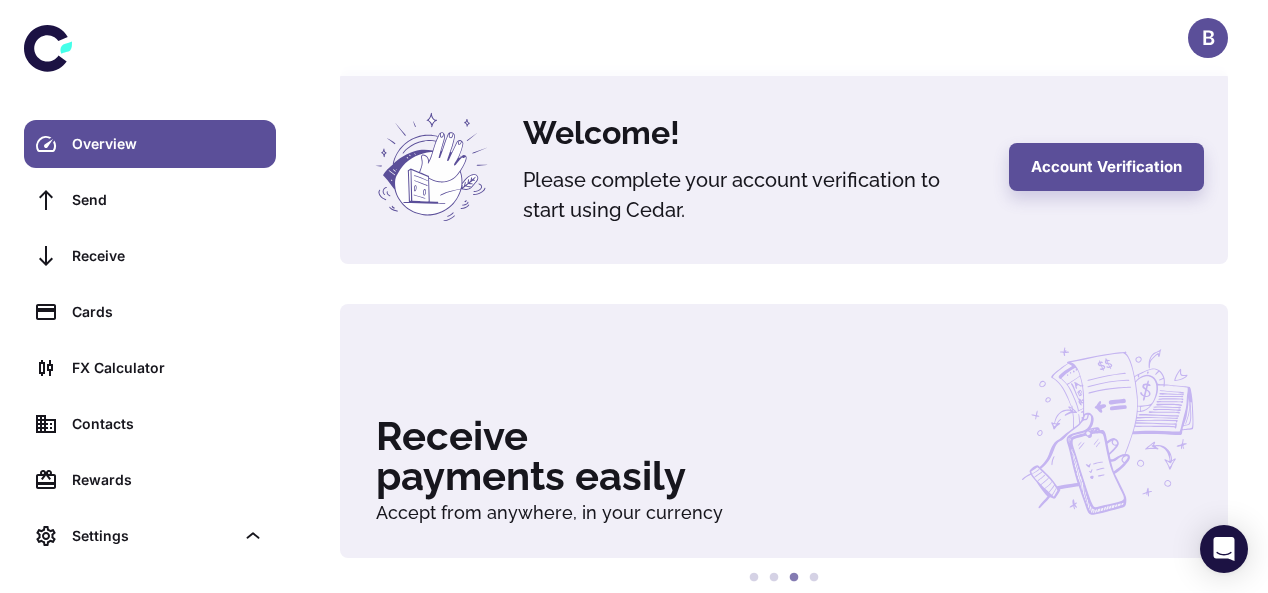scroll, scrollTop: 30, scrollLeft: 0, axis: vertical 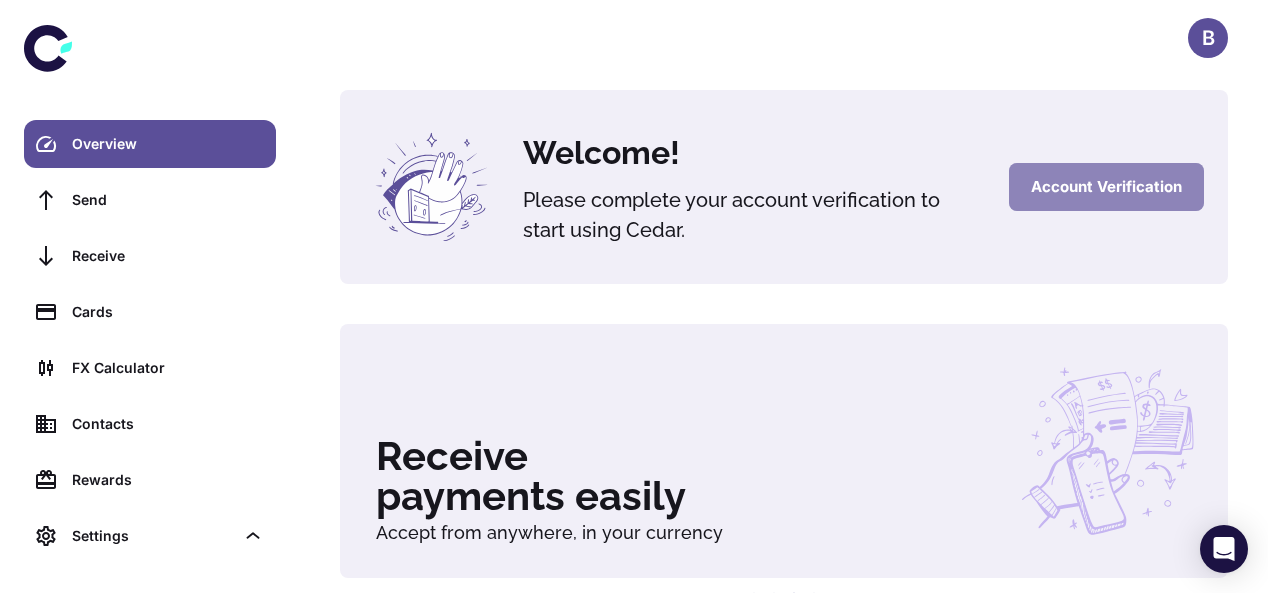 click on "Account Verification" at bounding box center (1106, 187) 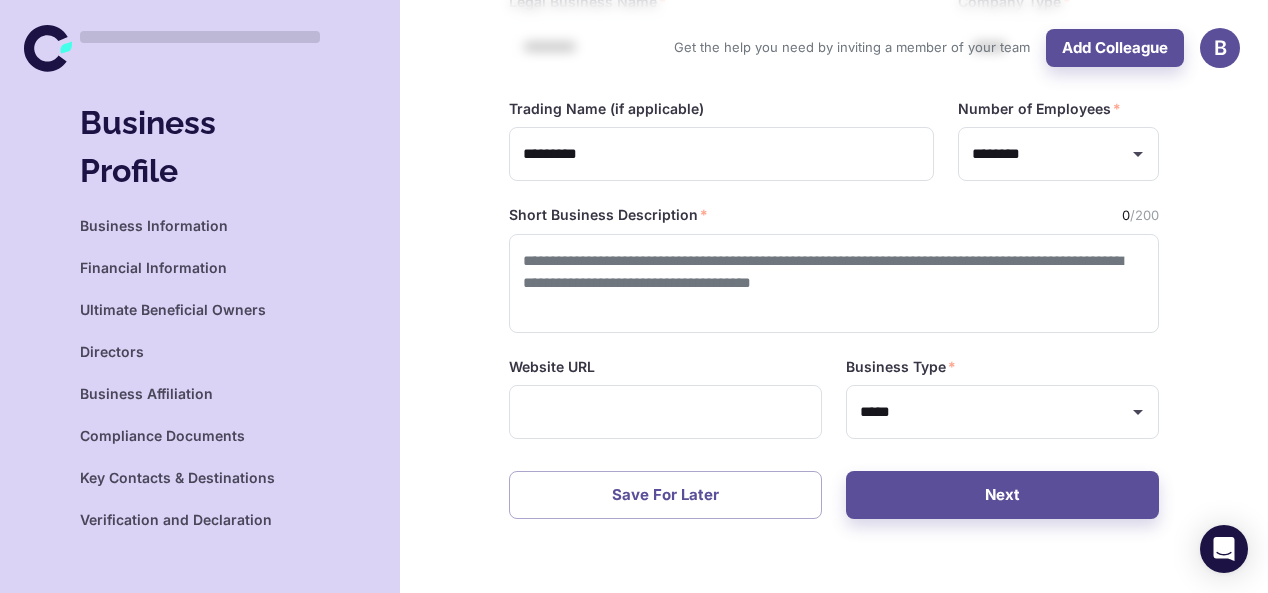 scroll, scrollTop: 118, scrollLeft: 0, axis: vertical 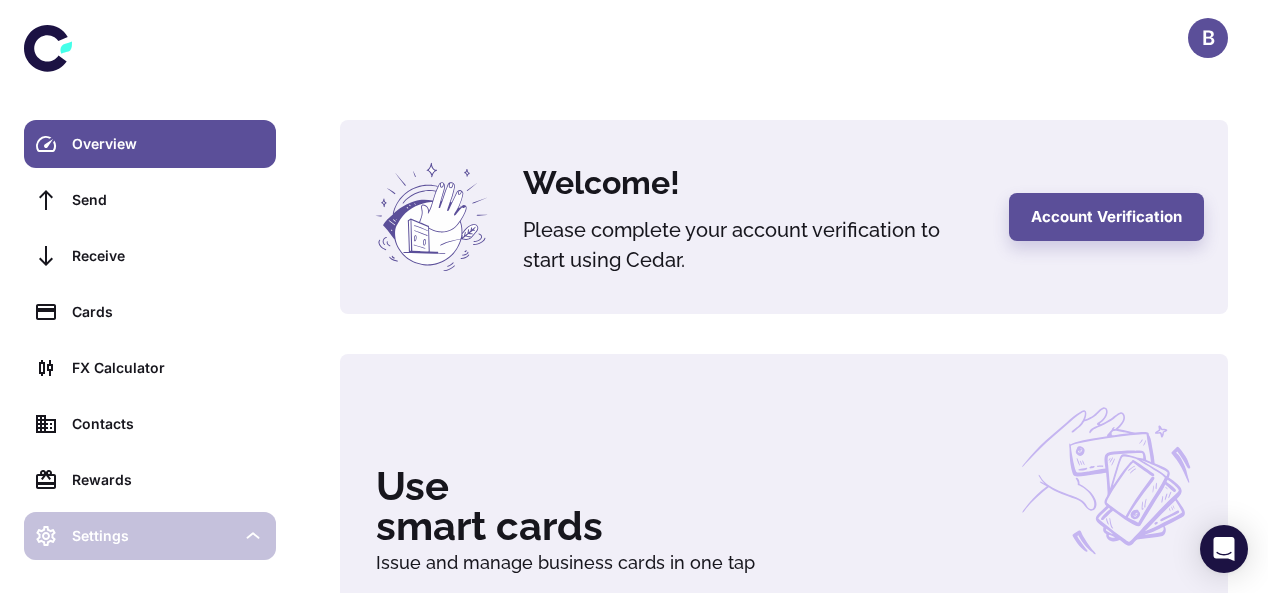 click on "Settings" at bounding box center (153, 536) 